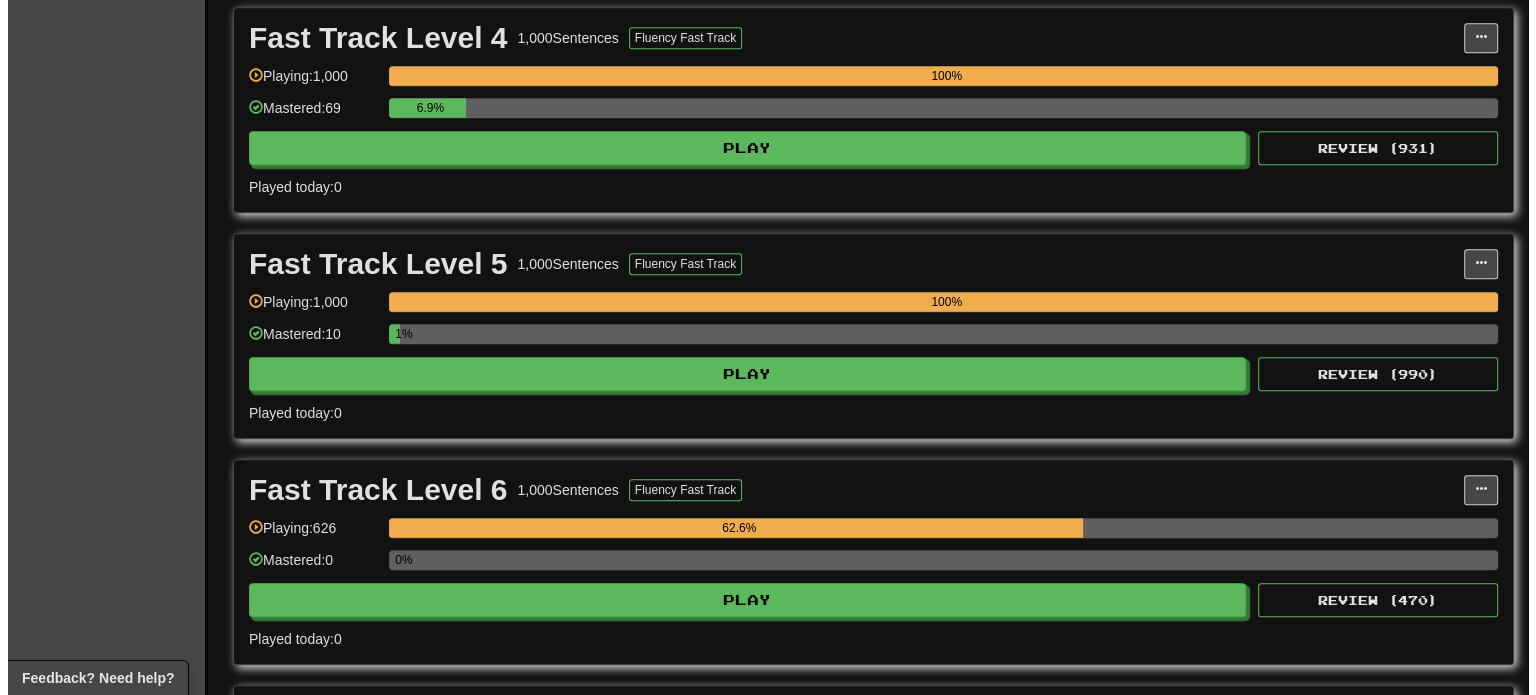 scroll, scrollTop: 1230, scrollLeft: 0, axis: vertical 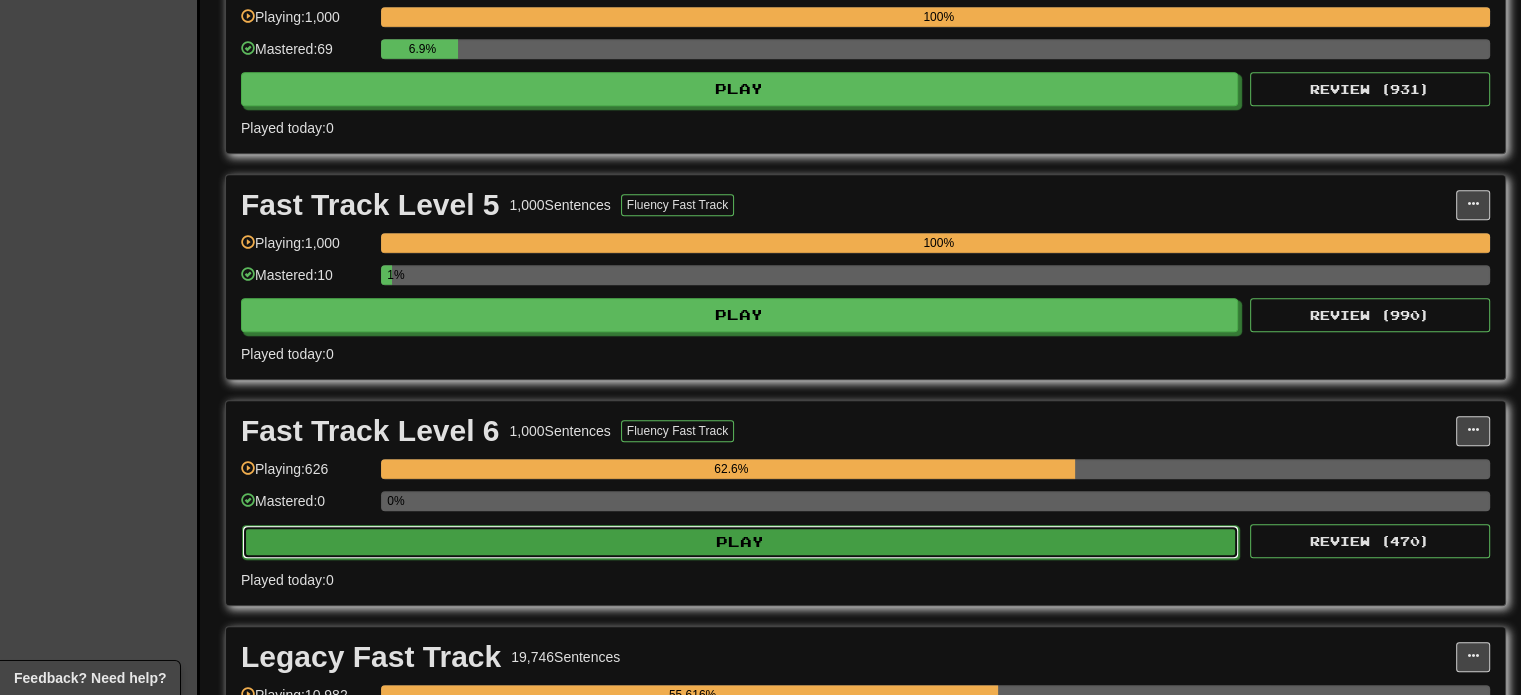 click on "Play" at bounding box center [740, 542] 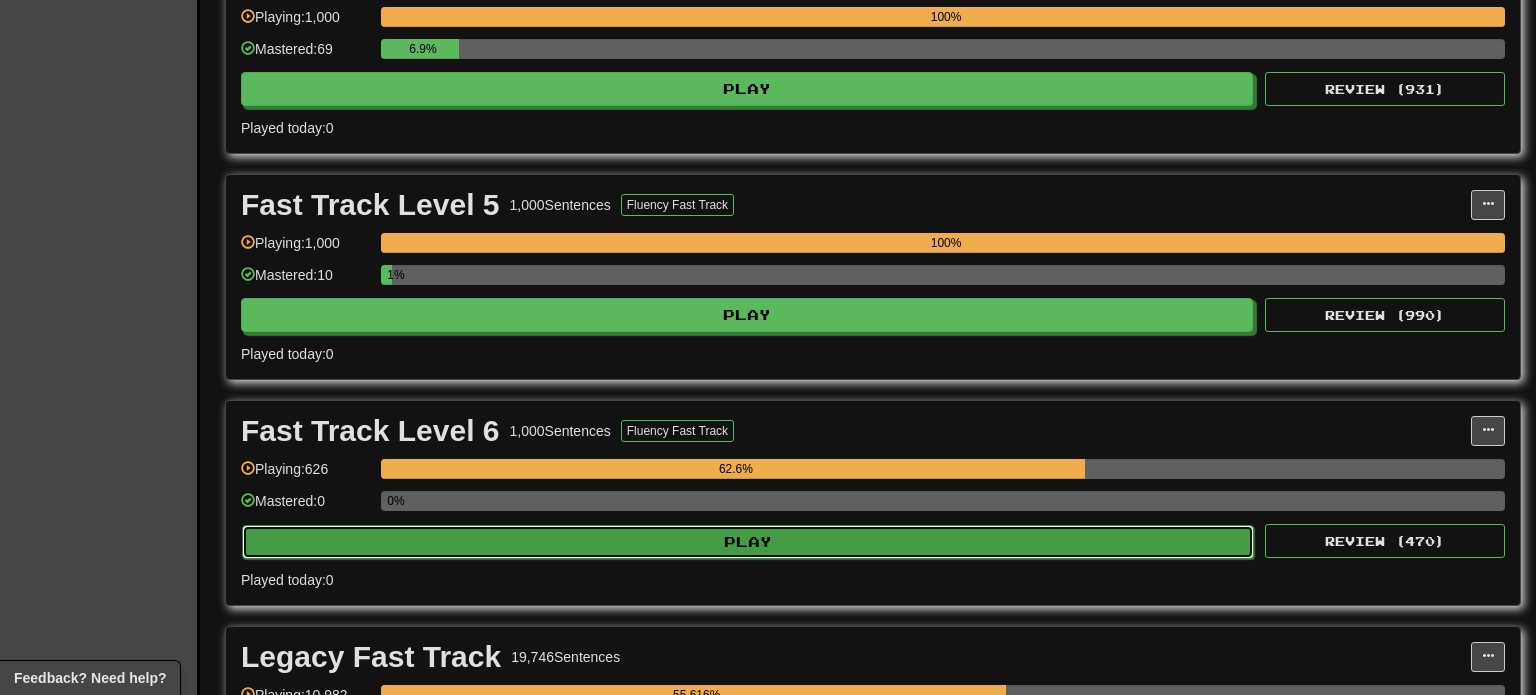 select on "**" 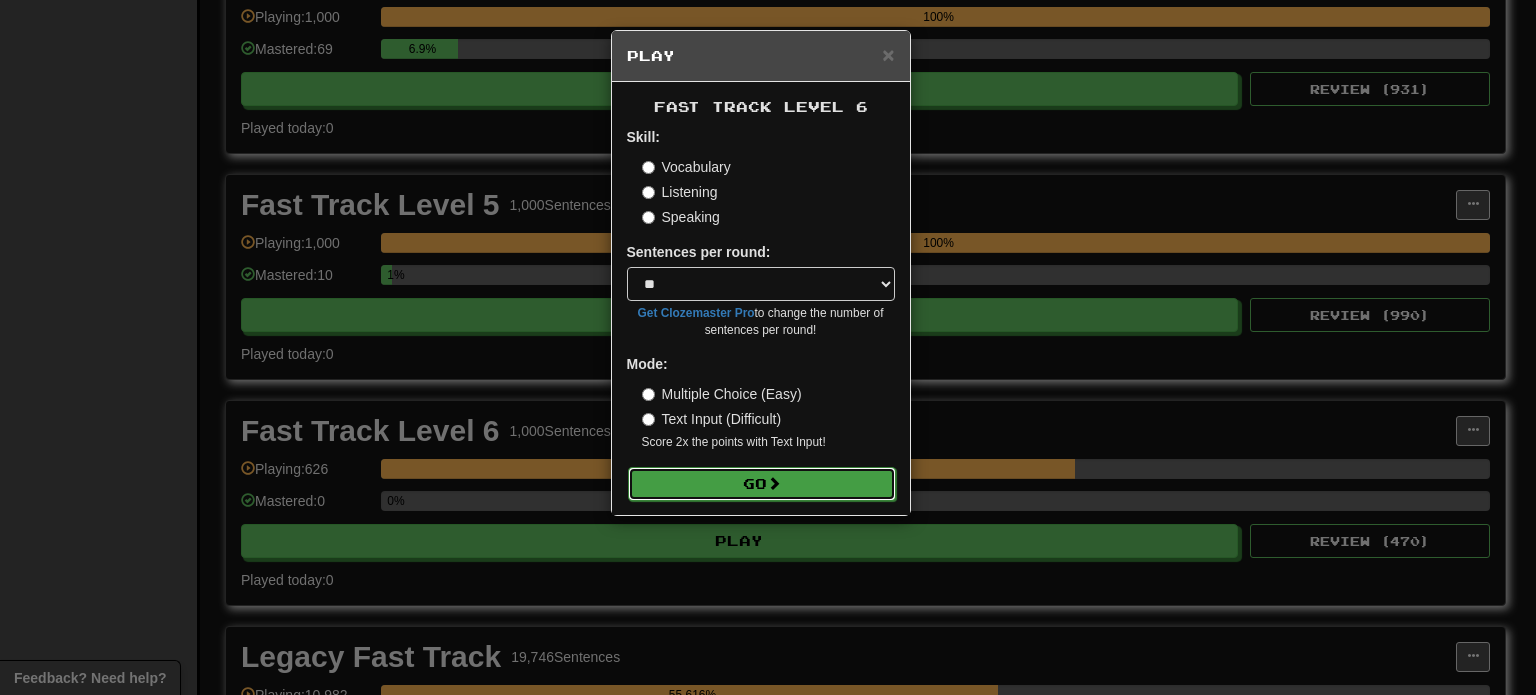 click on "Go" at bounding box center [762, 484] 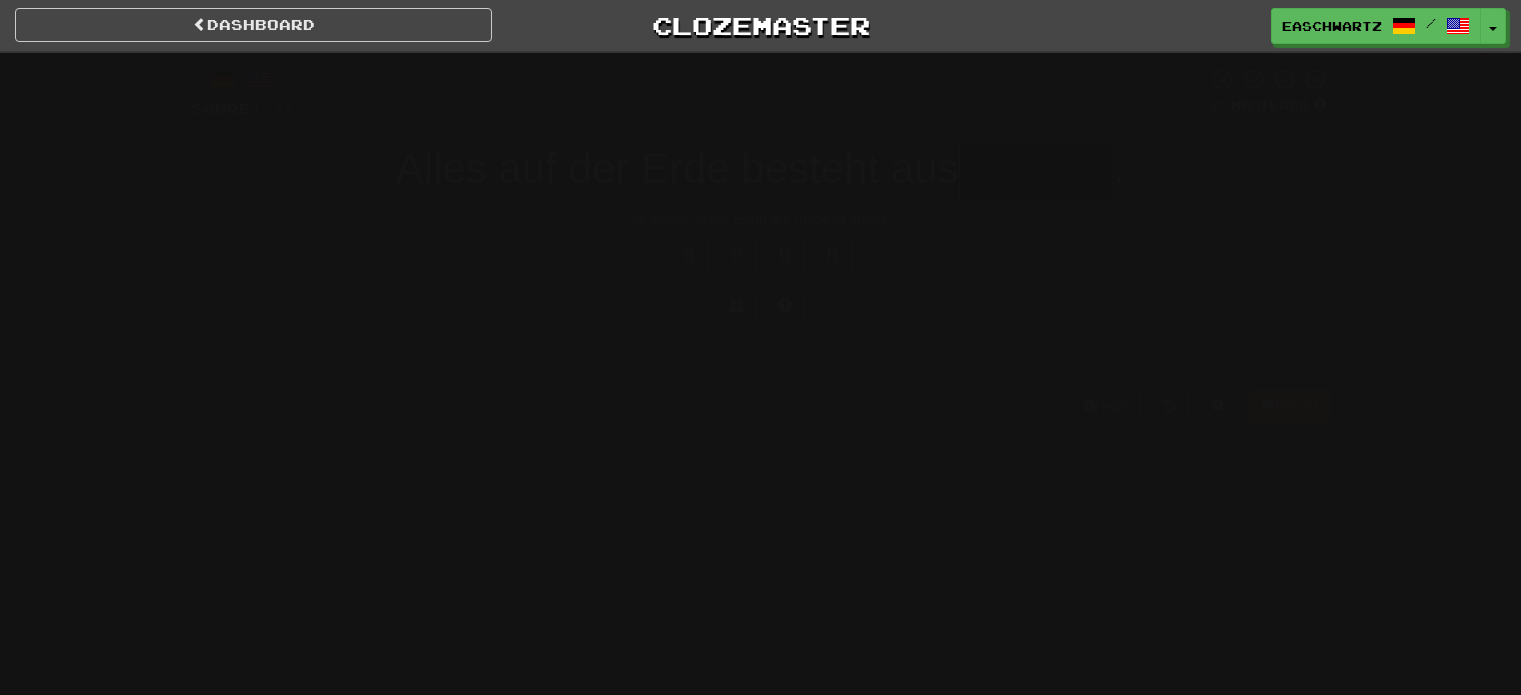 scroll, scrollTop: 0, scrollLeft: 0, axis: both 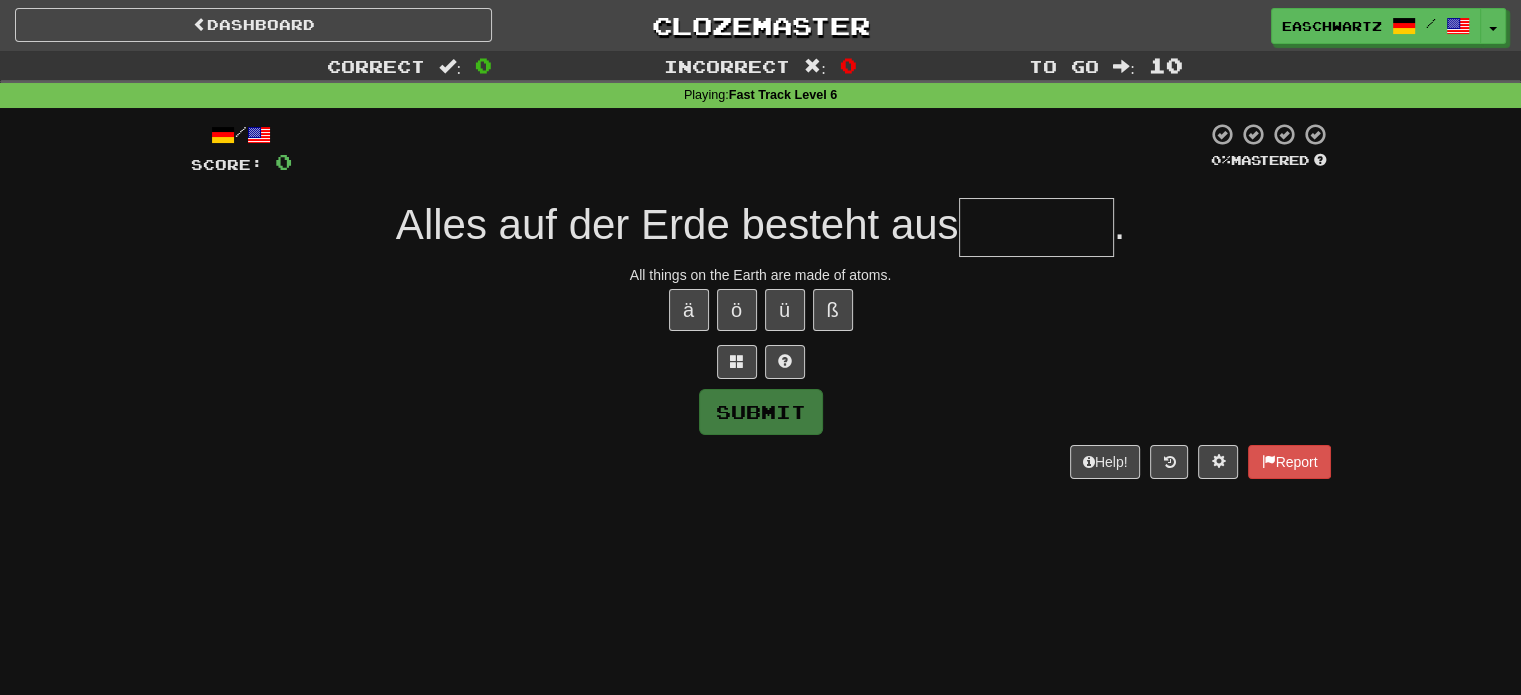 click on "/  Score:   0 0 %  Mastered Alles auf der Erde besteht aus  . All things on the Earth are made of atoms. ä ö ü ß Submit  Help!  Report" at bounding box center (761, 300) 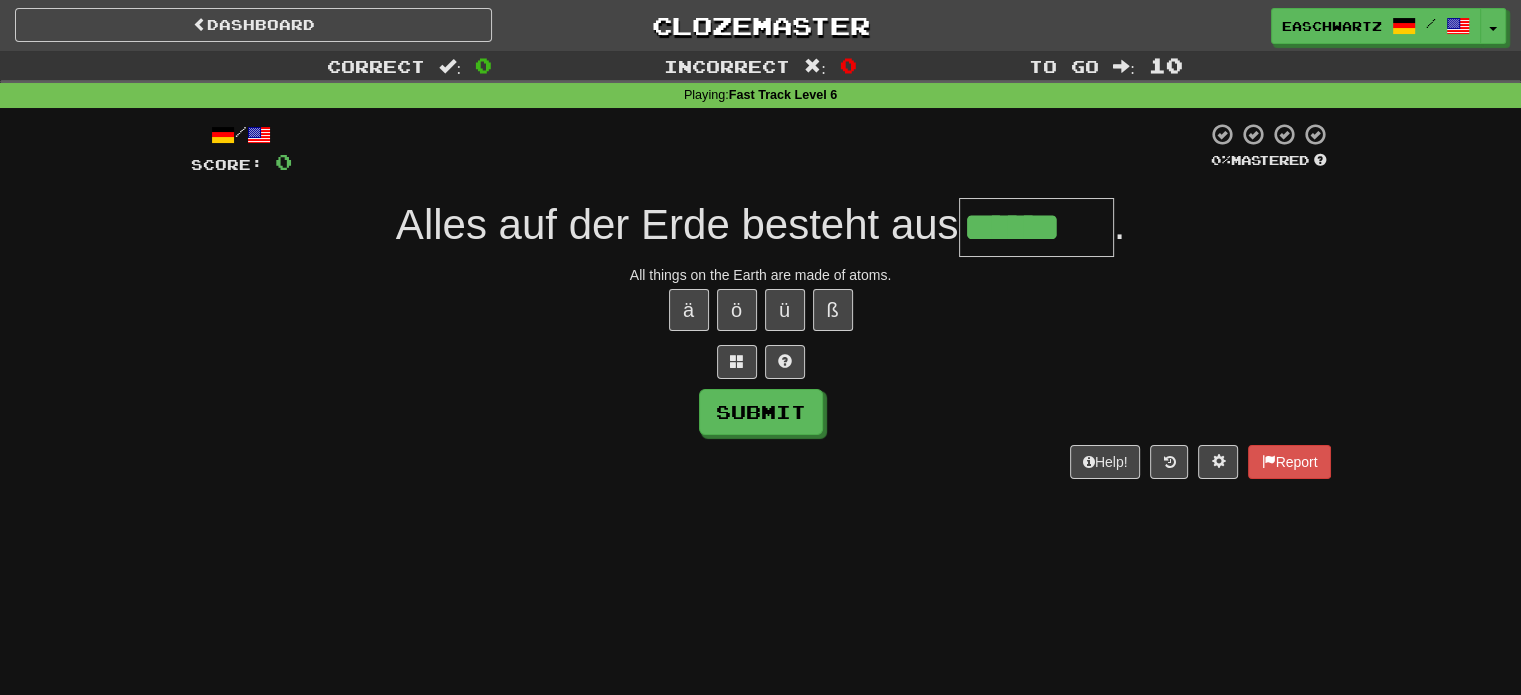 type on "******" 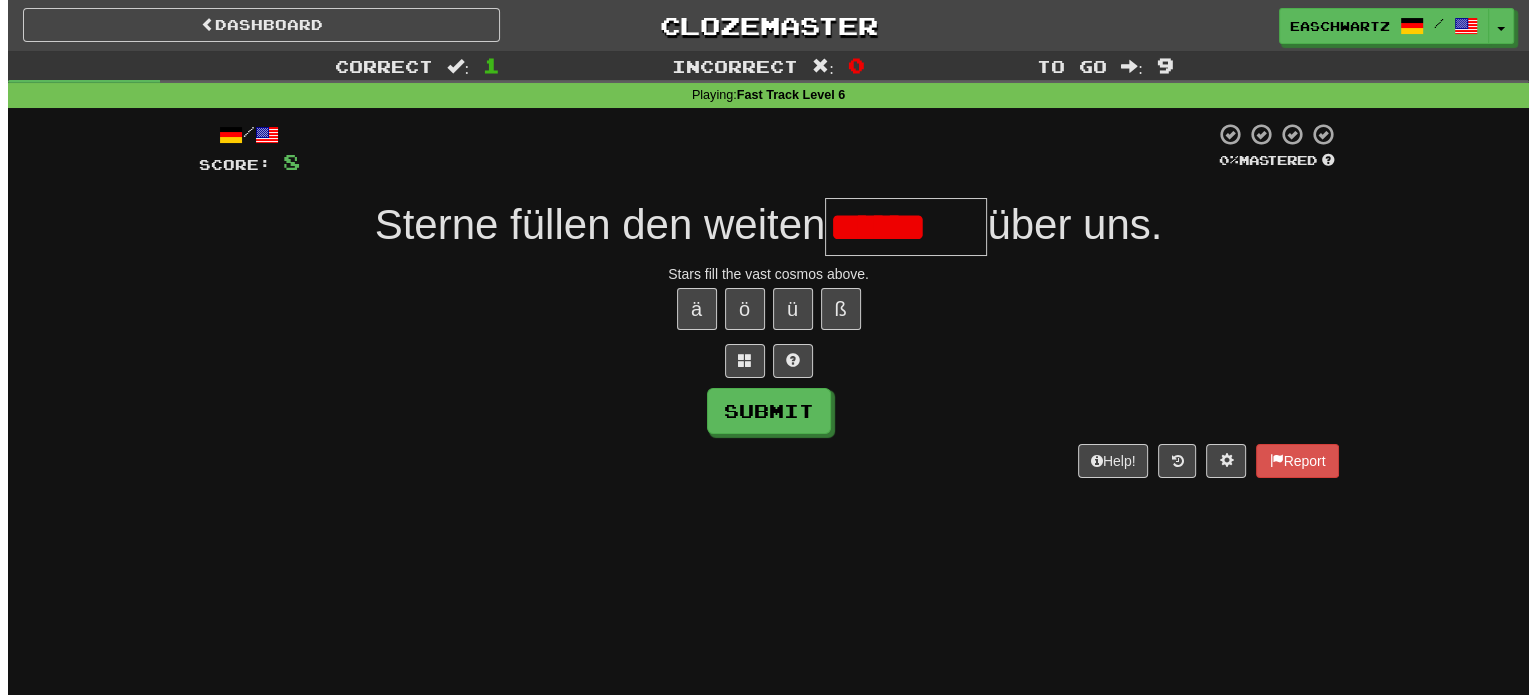 scroll, scrollTop: 0, scrollLeft: 0, axis: both 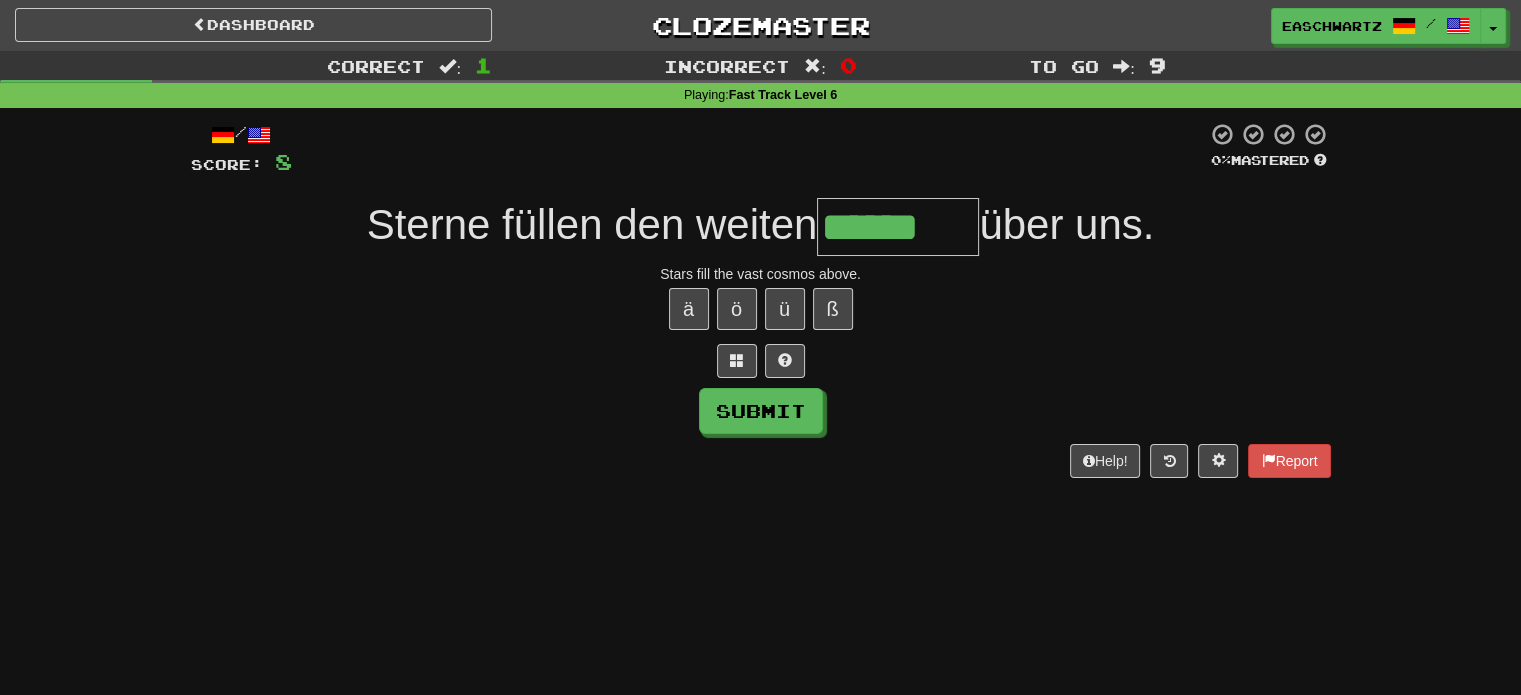 type on "******" 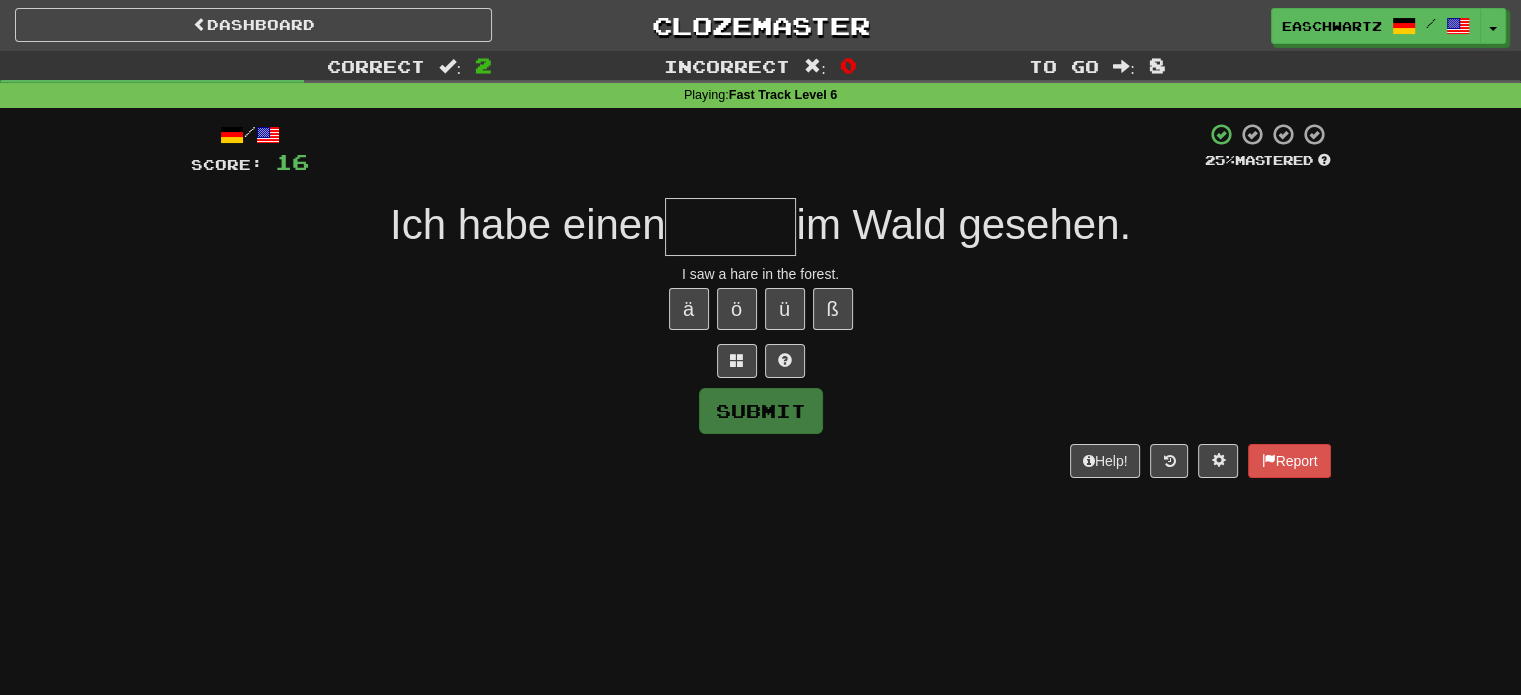 type on "*" 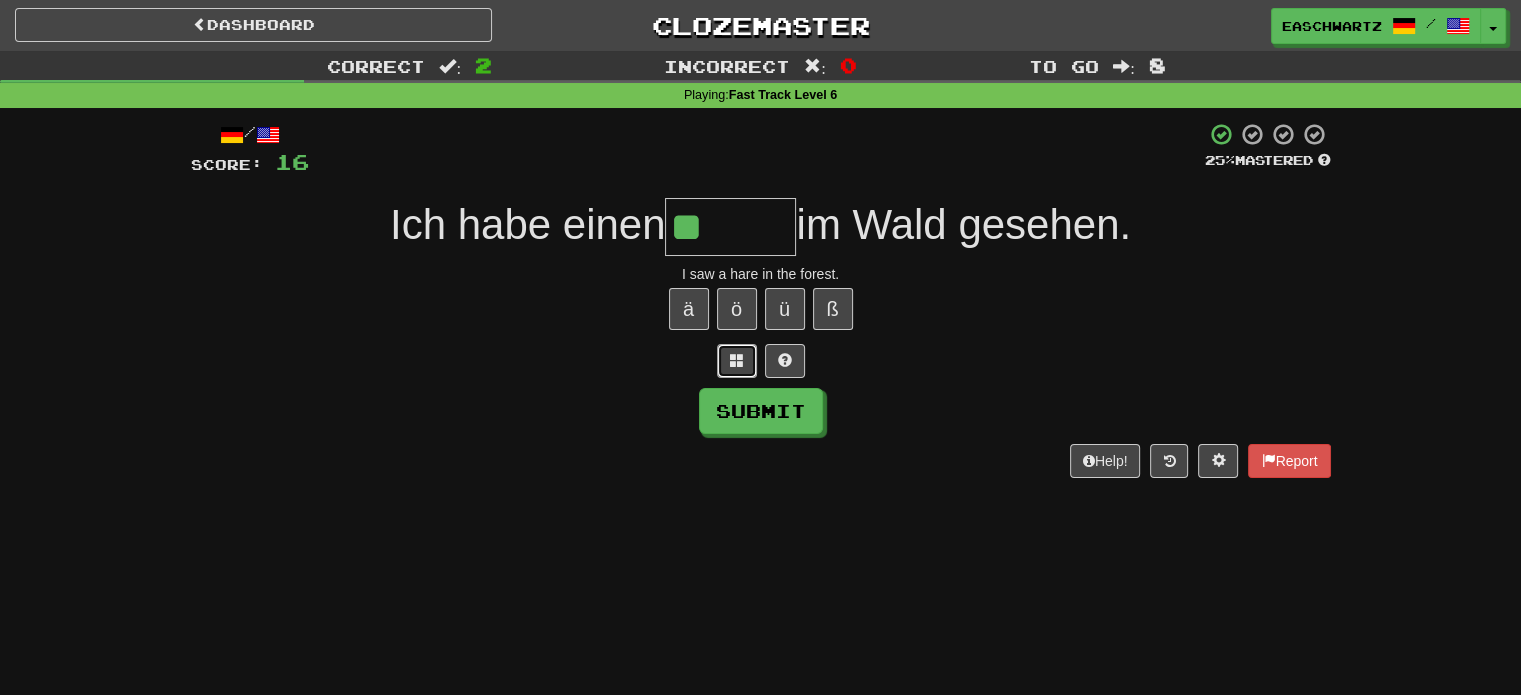 click at bounding box center [737, 360] 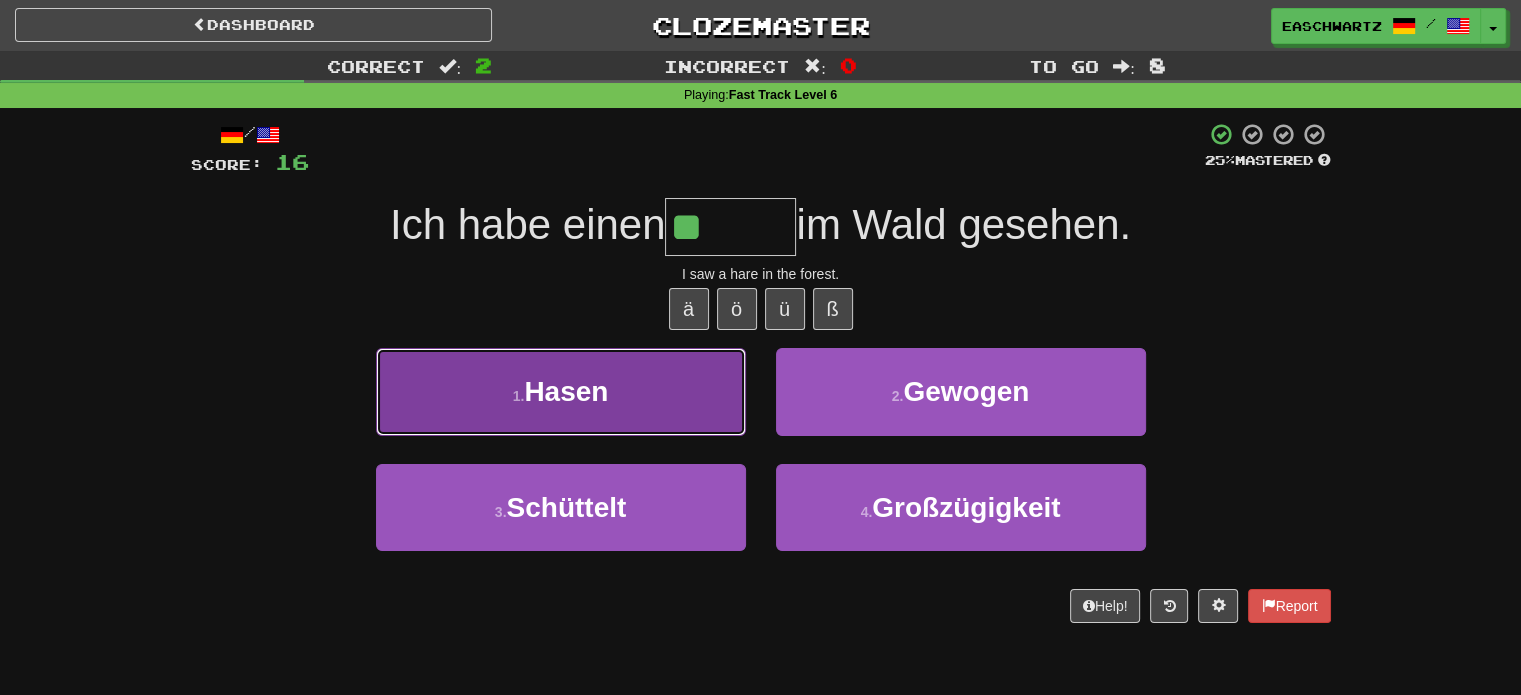click on "1 .  Hasen" at bounding box center [561, 391] 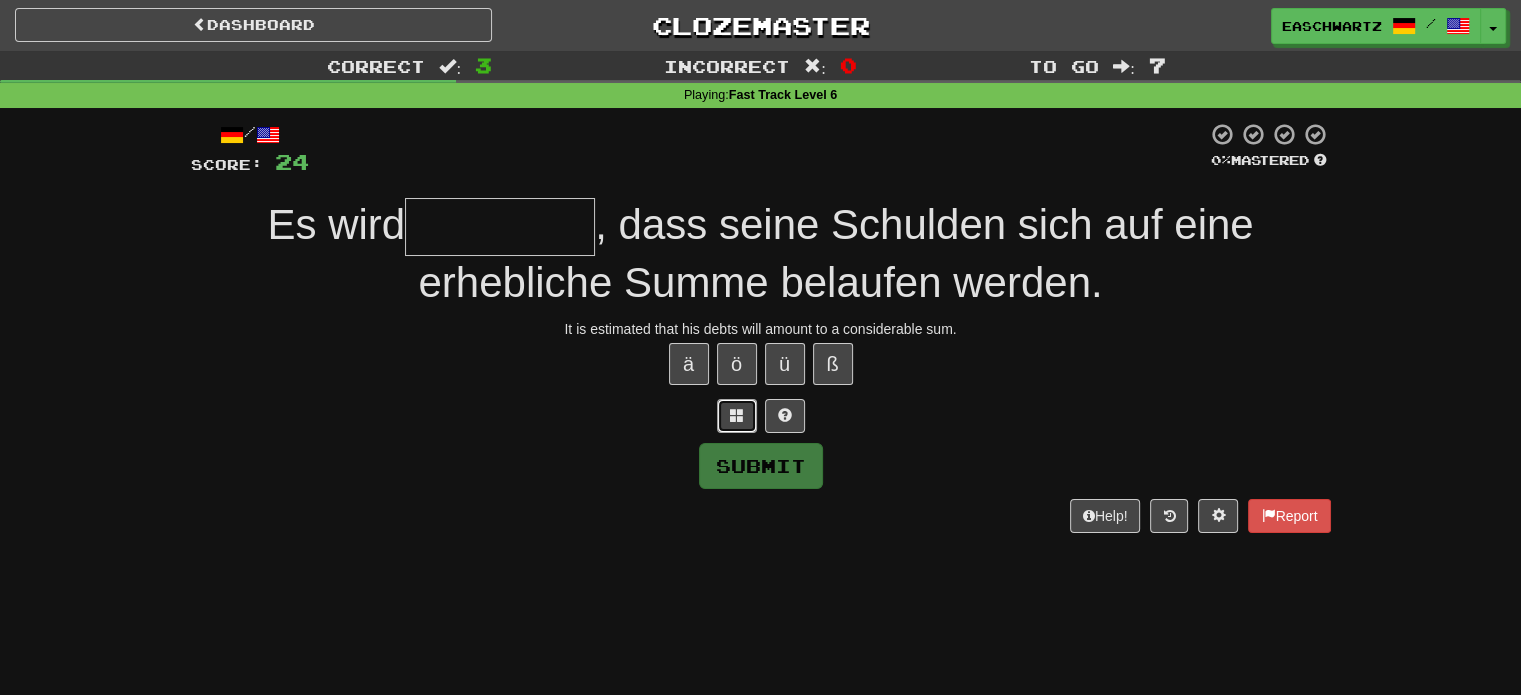 click at bounding box center [737, 416] 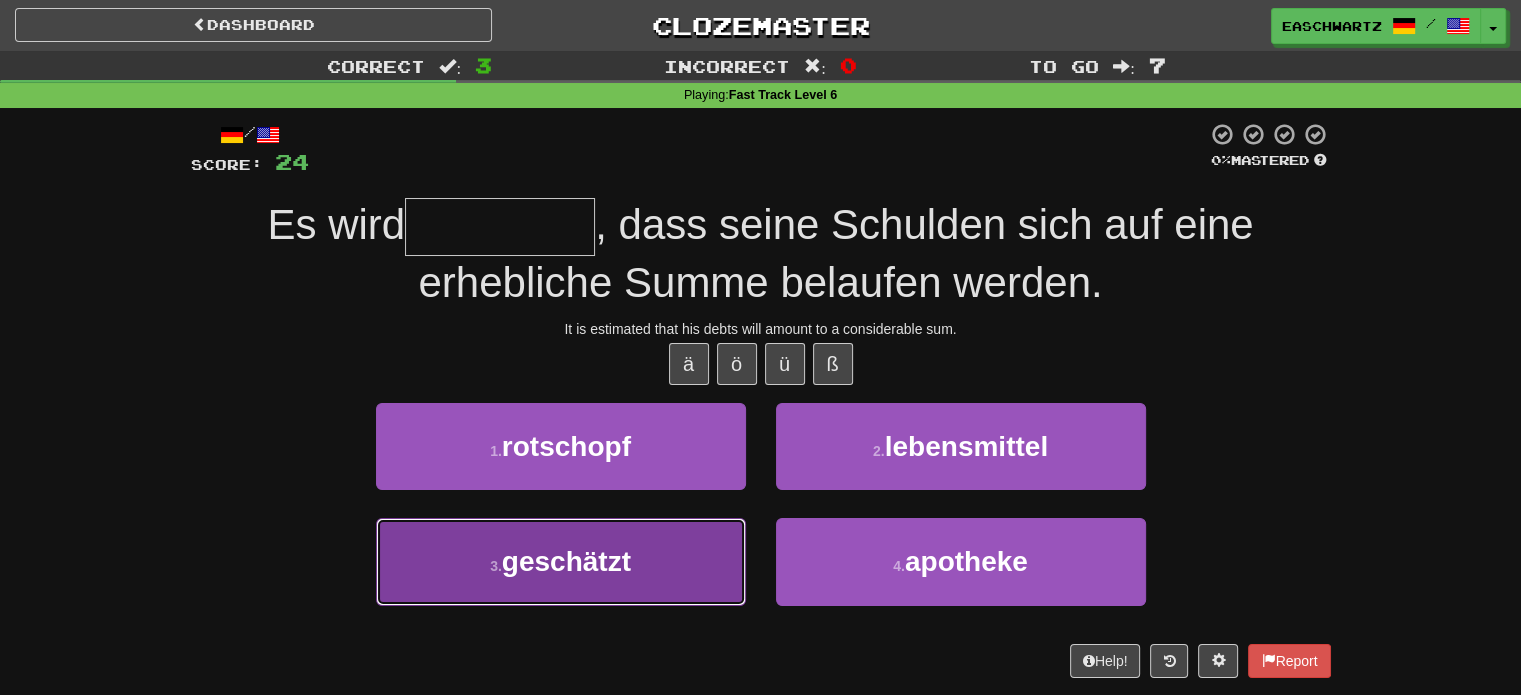click on "3 .  geschätzt" at bounding box center [561, 561] 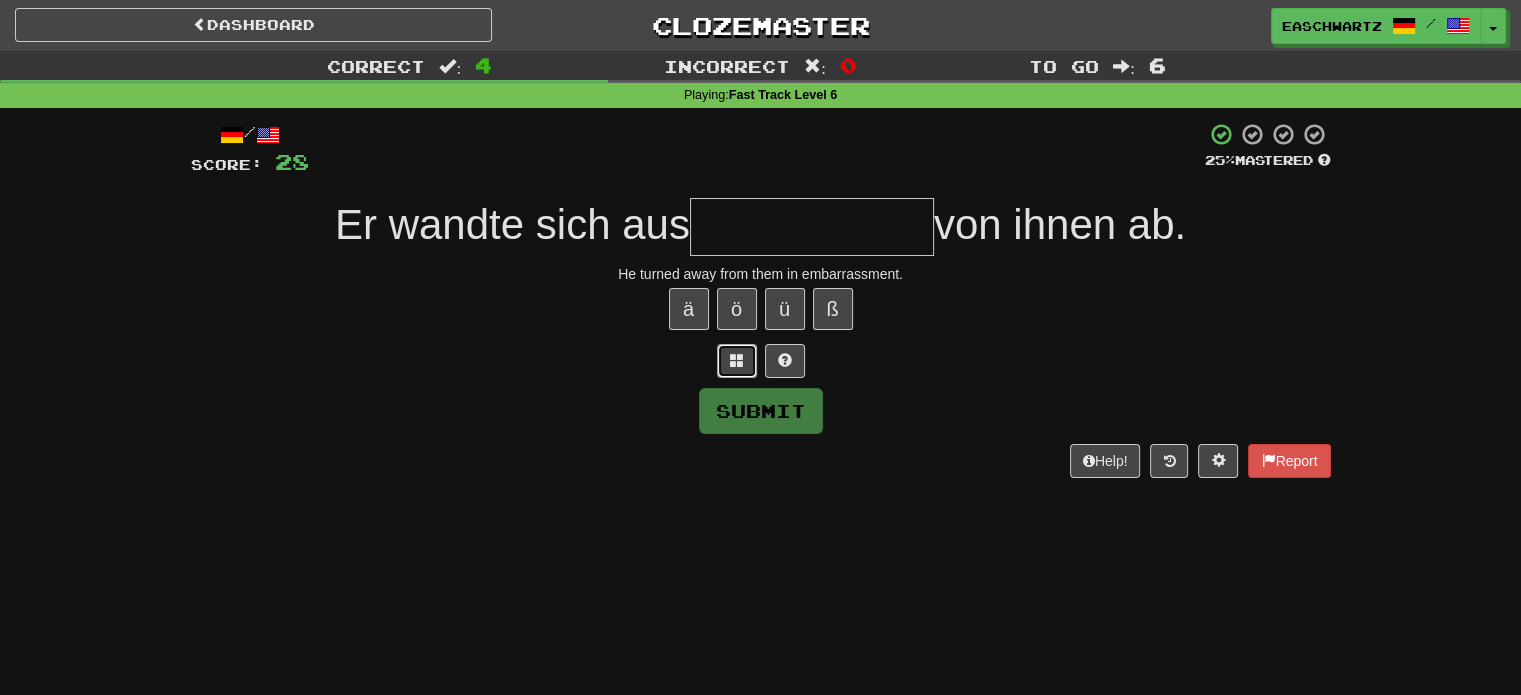click at bounding box center (737, 361) 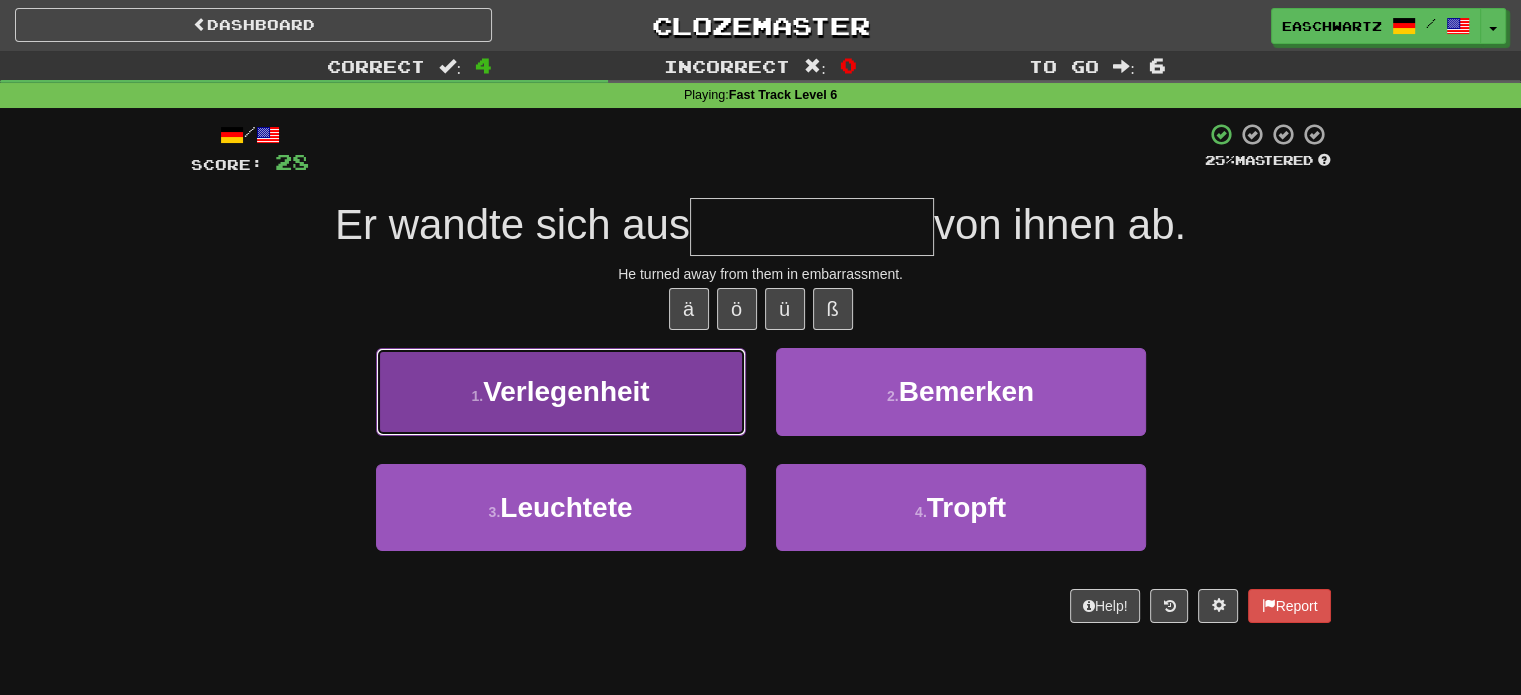 click on "Verlegenheit" at bounding box center [566, 391] 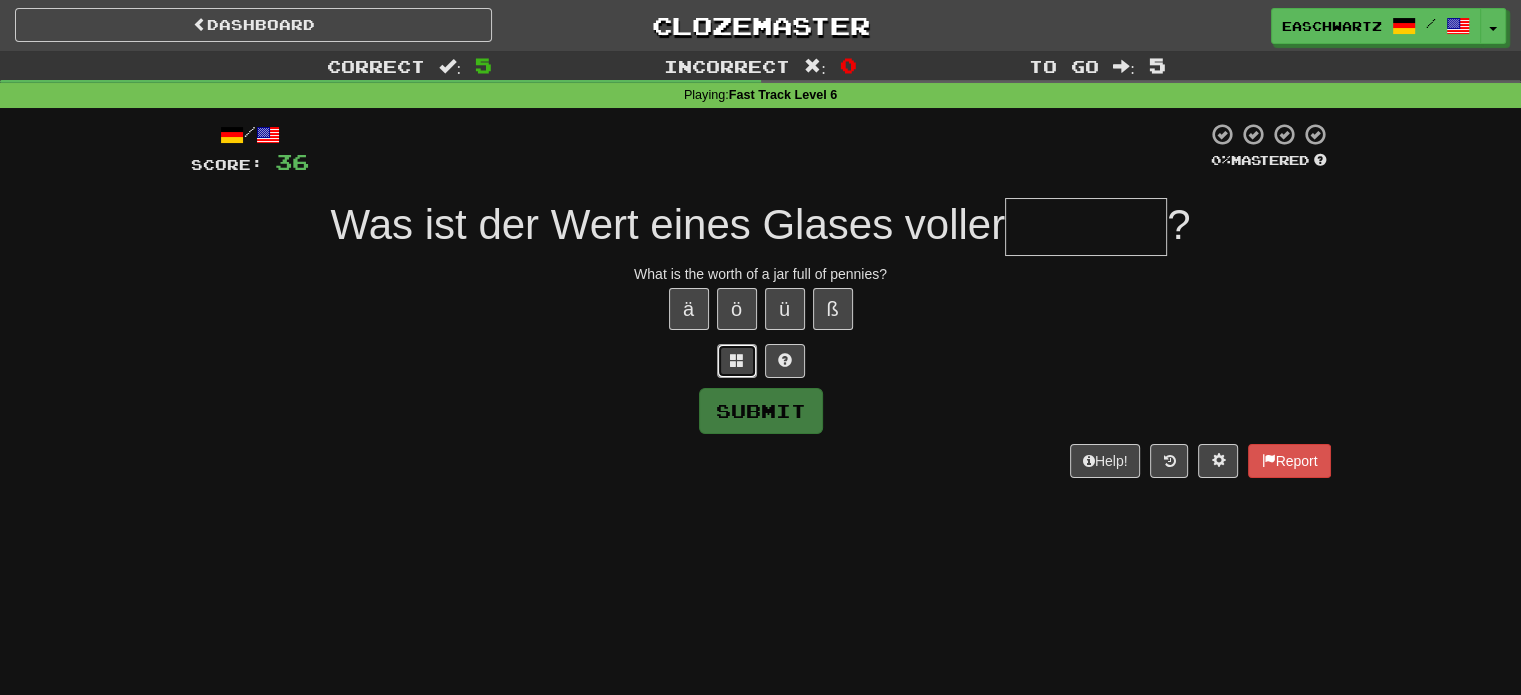 click at bounding box center (737, 361) 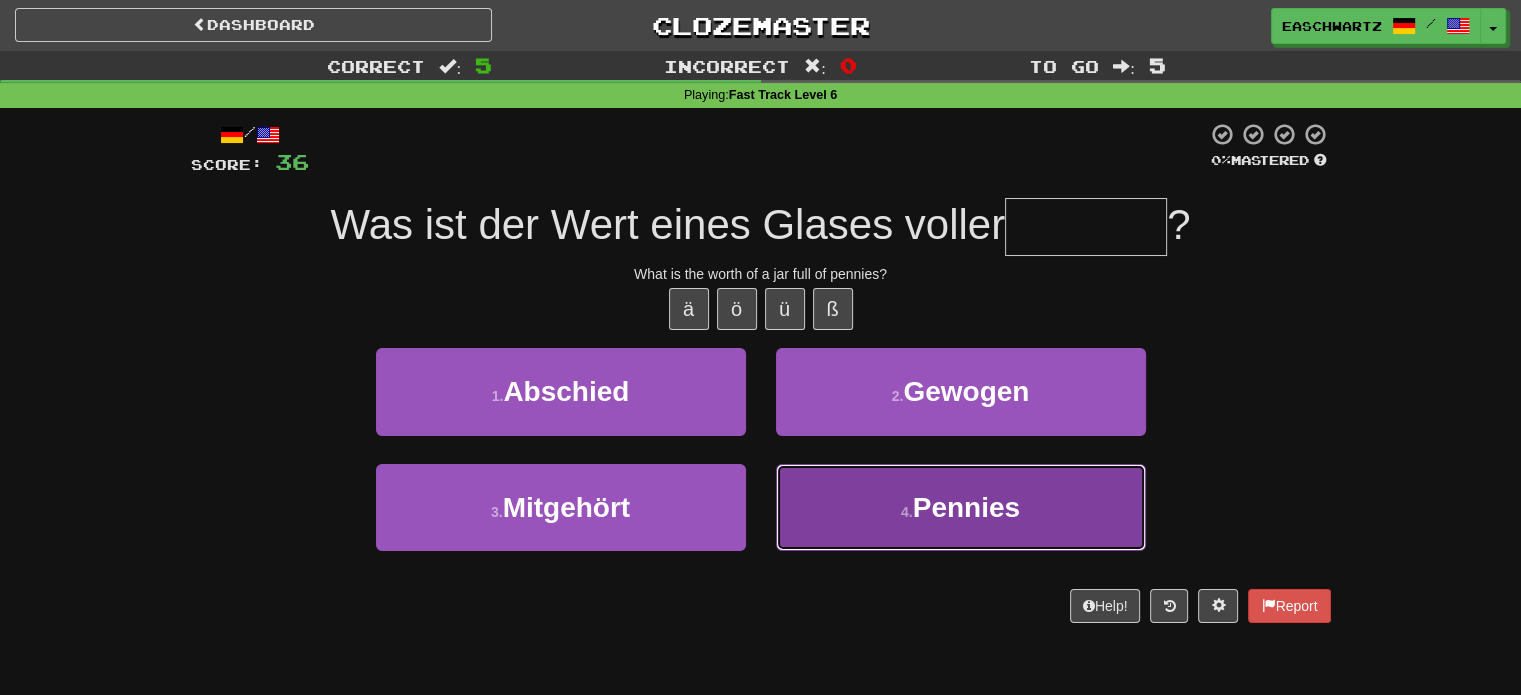 click on "4 .  Pennies" at bounding box center (961, 507) 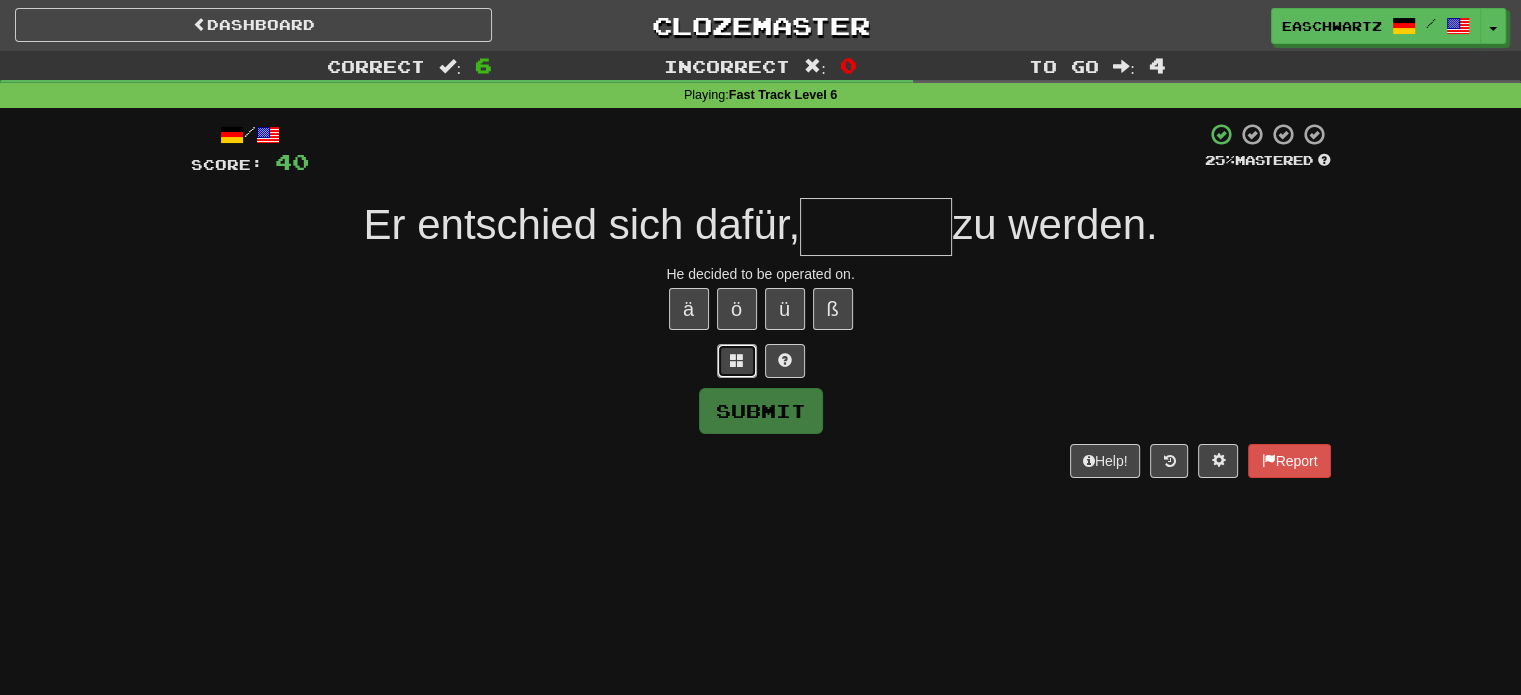 click at bounding box center (737, 360) 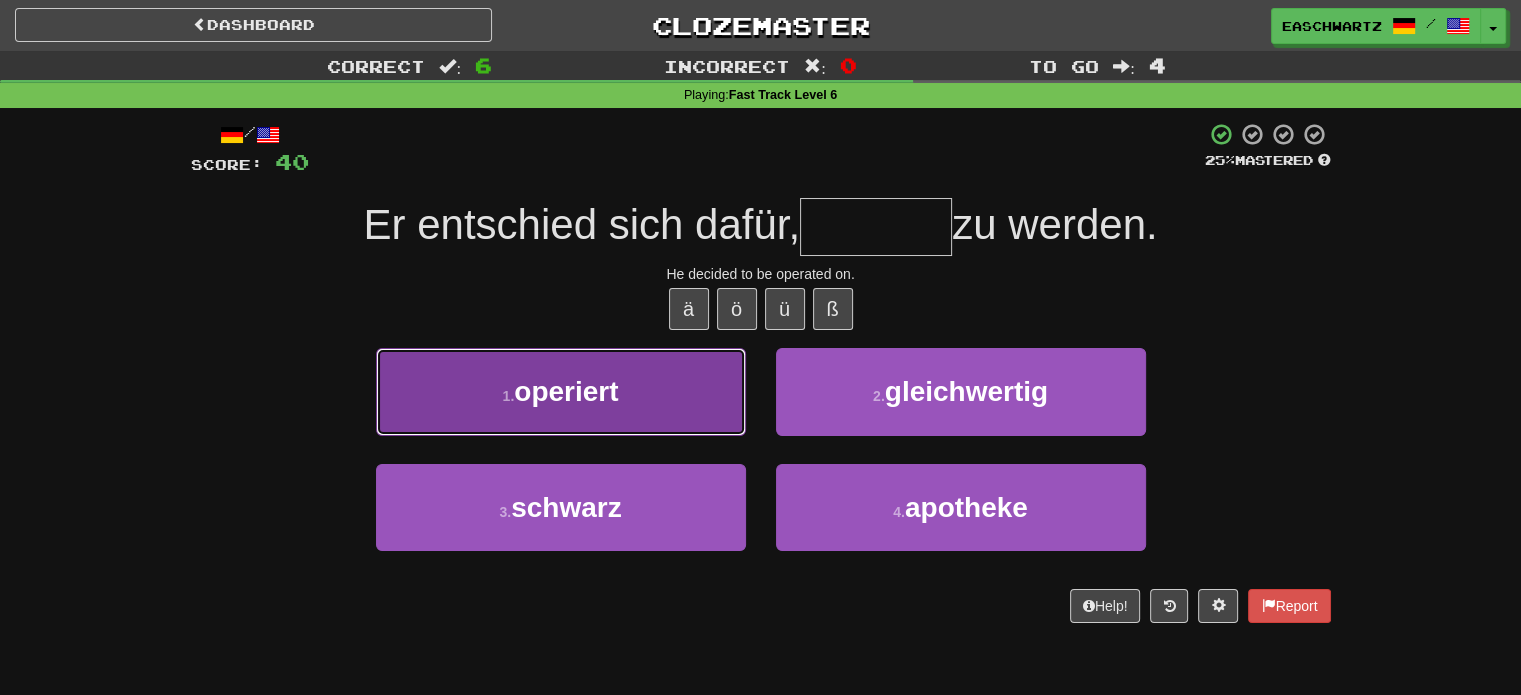 click on "1 .  operiert" at bounding box center [561, 391] 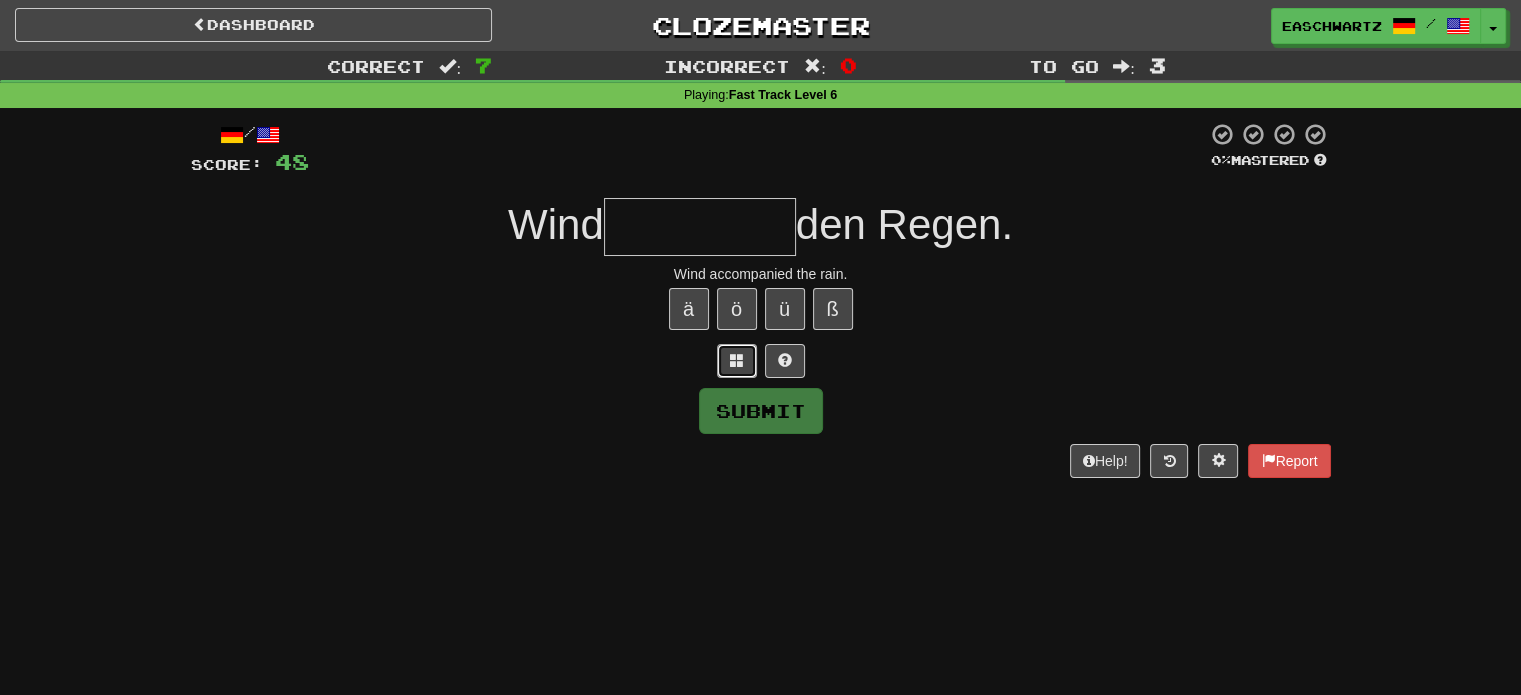 click at bounding box center [737, 360] 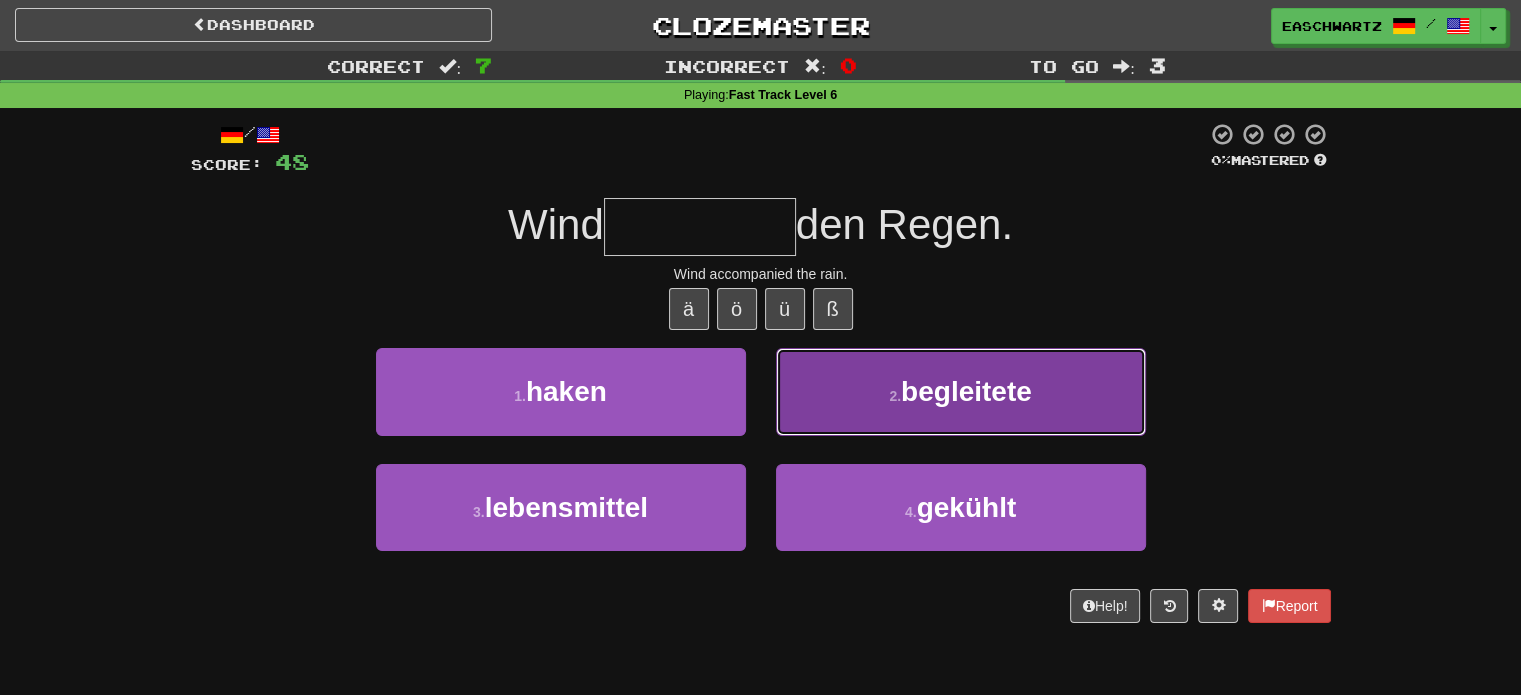 click on "begleitete" at bounding box center (966, 391) 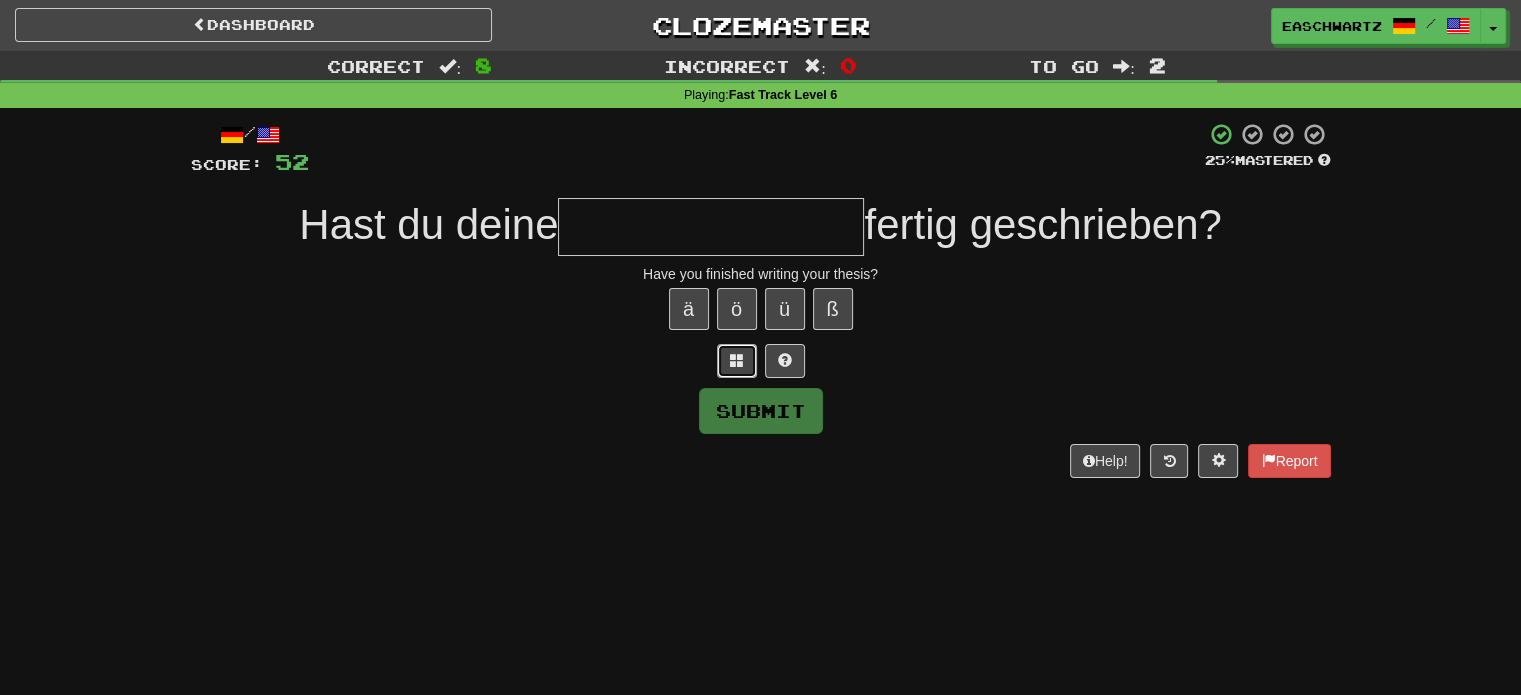 click at bounding box center (737, 360) 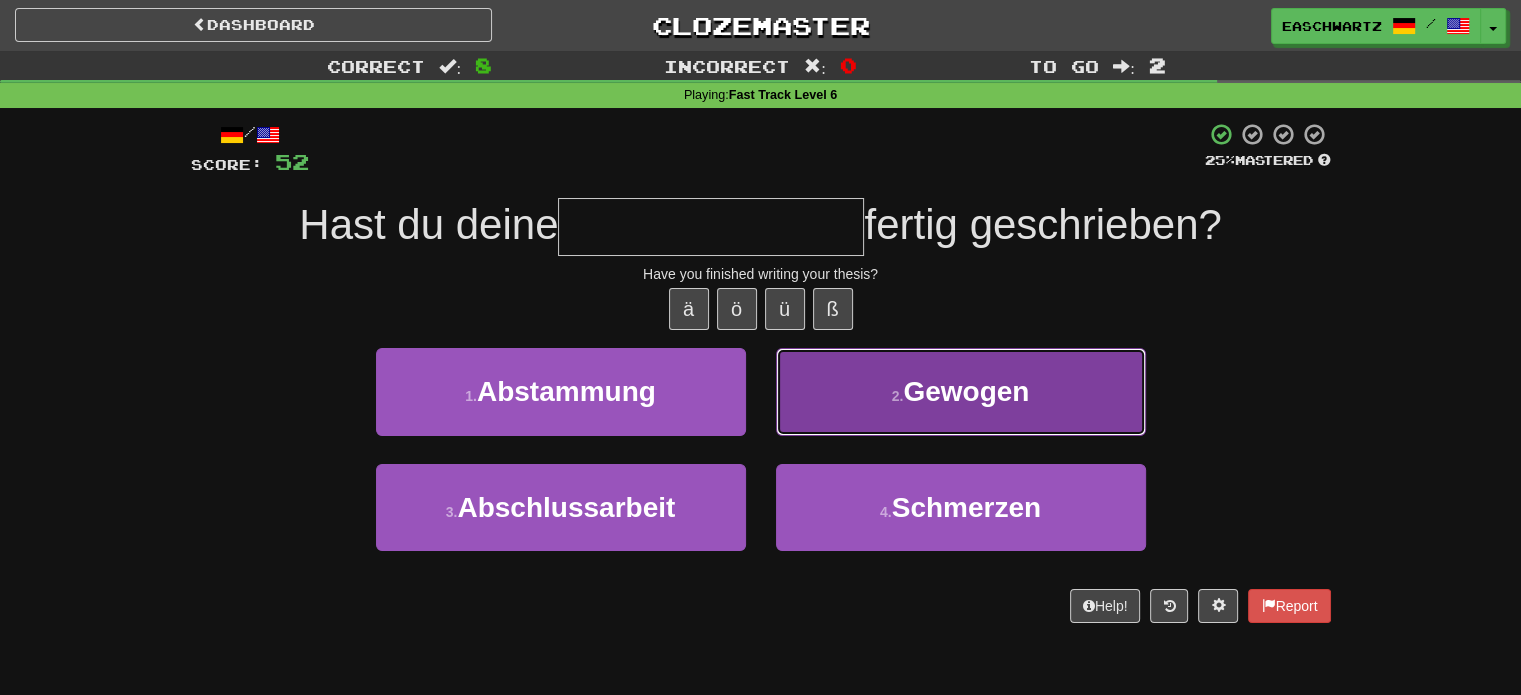 click on "Gewogen" at bounding box center [966, 391] 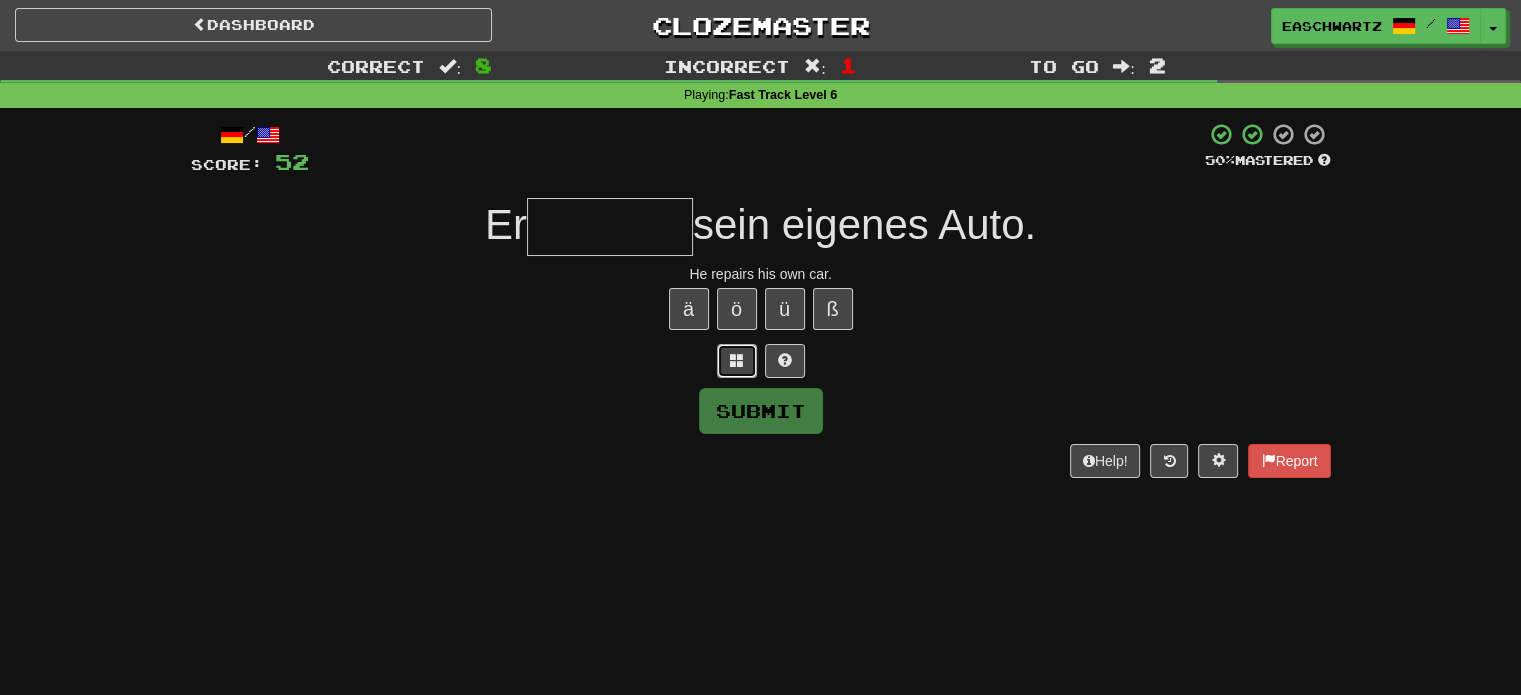 click at bounding box center (737, 360) 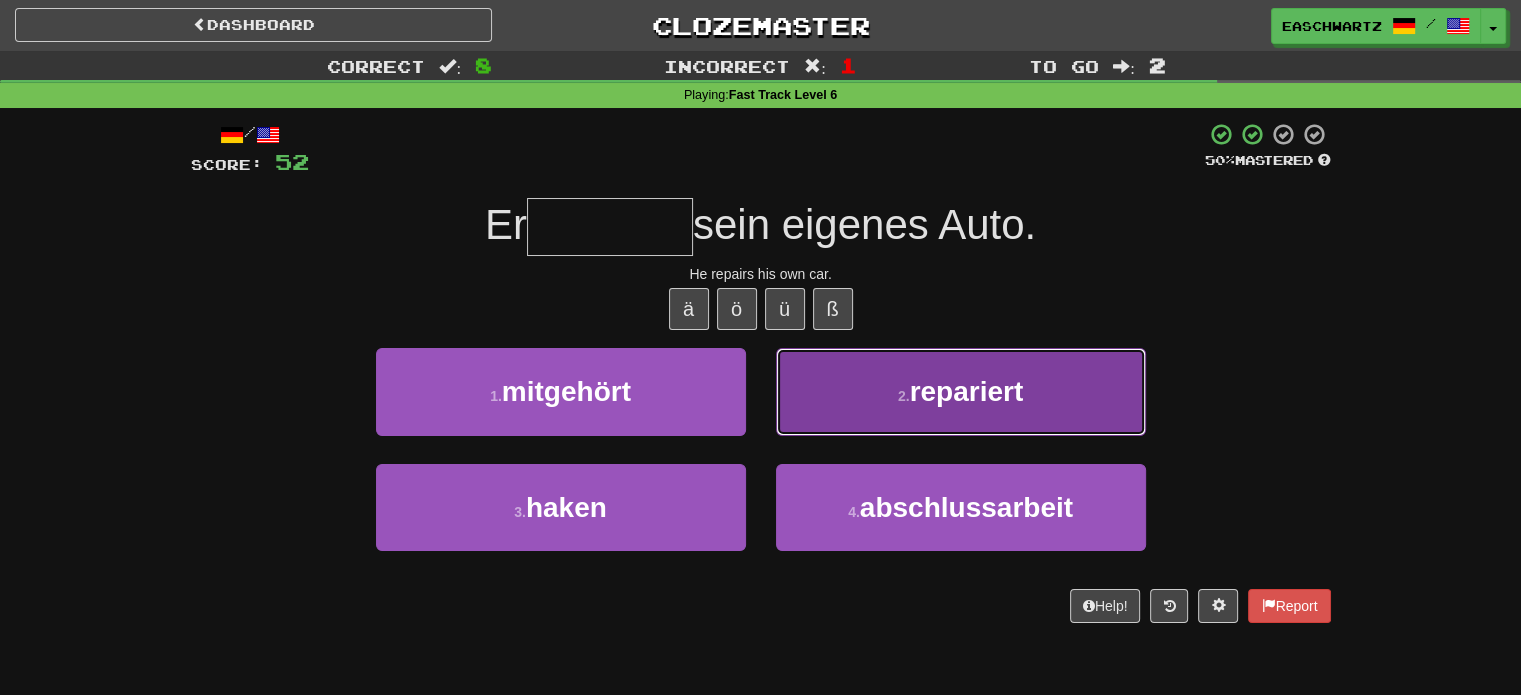 click on "2 .  repariert" at bounding box center [961, 391] 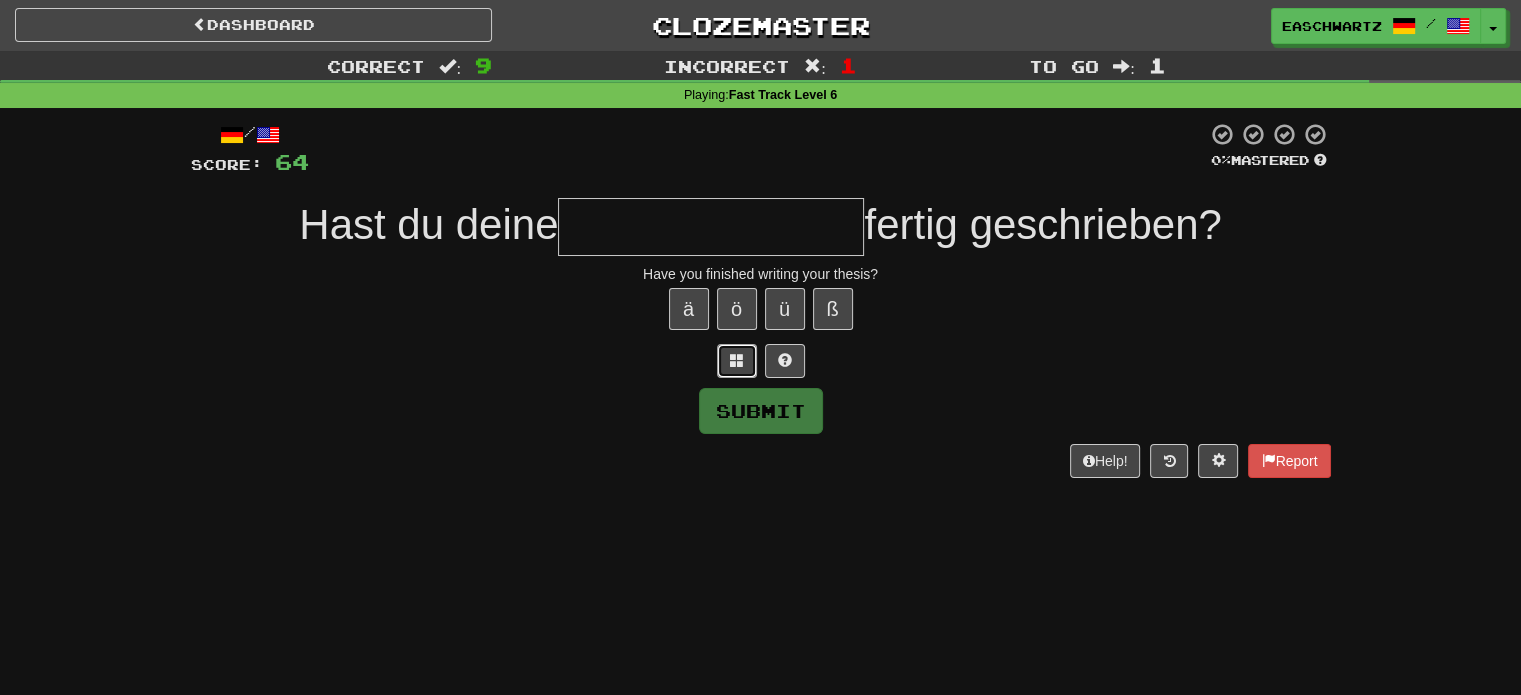 click at bounding box center (737, 361) 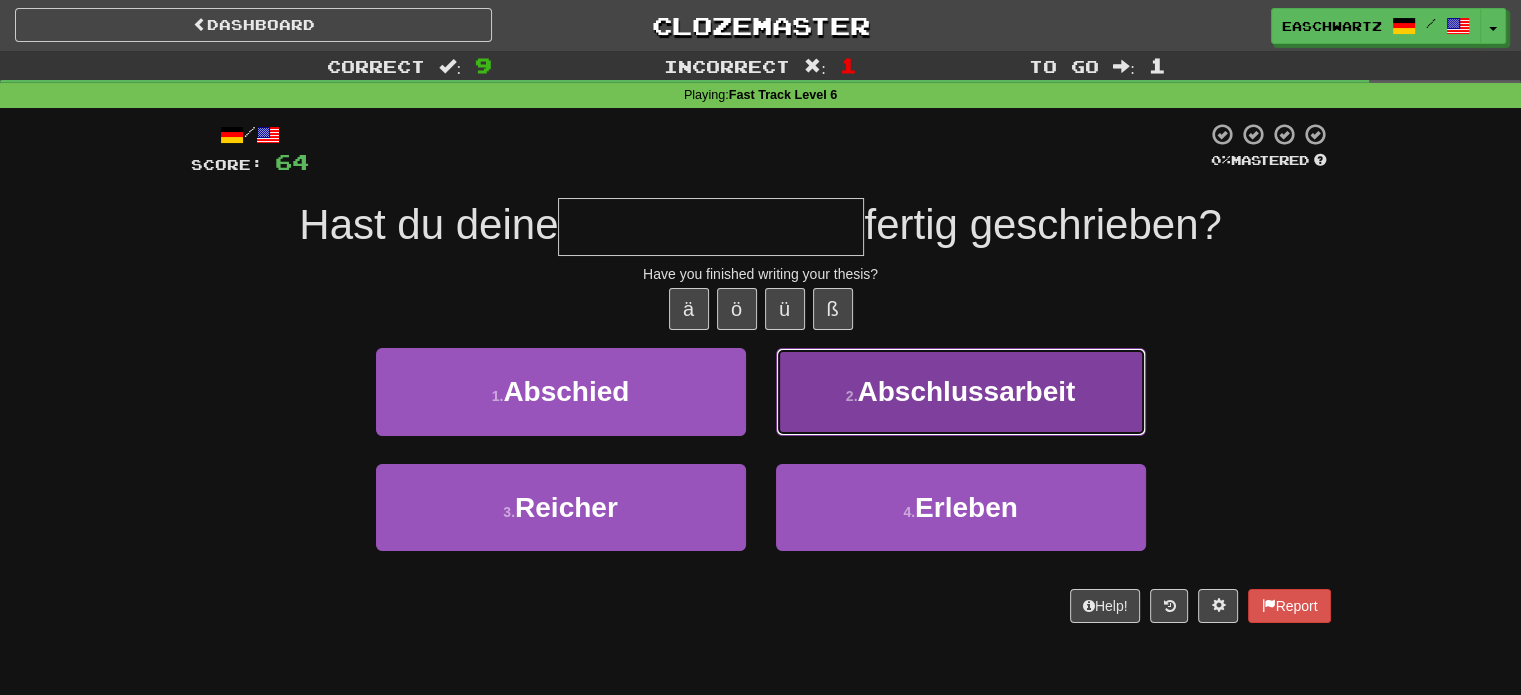 click on "2 .  Abschlussarbeit" at bounding box center [961, 391] 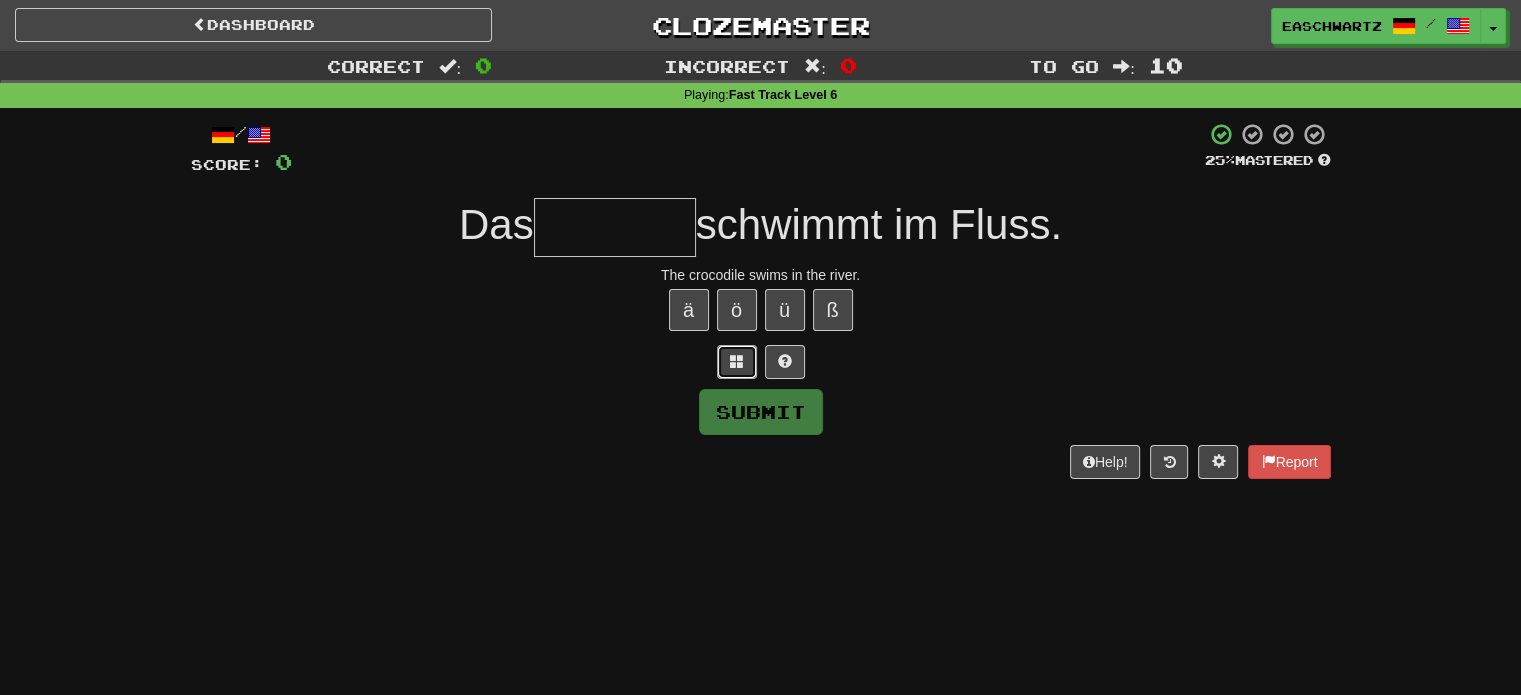 click at bounding box center [737, 361] 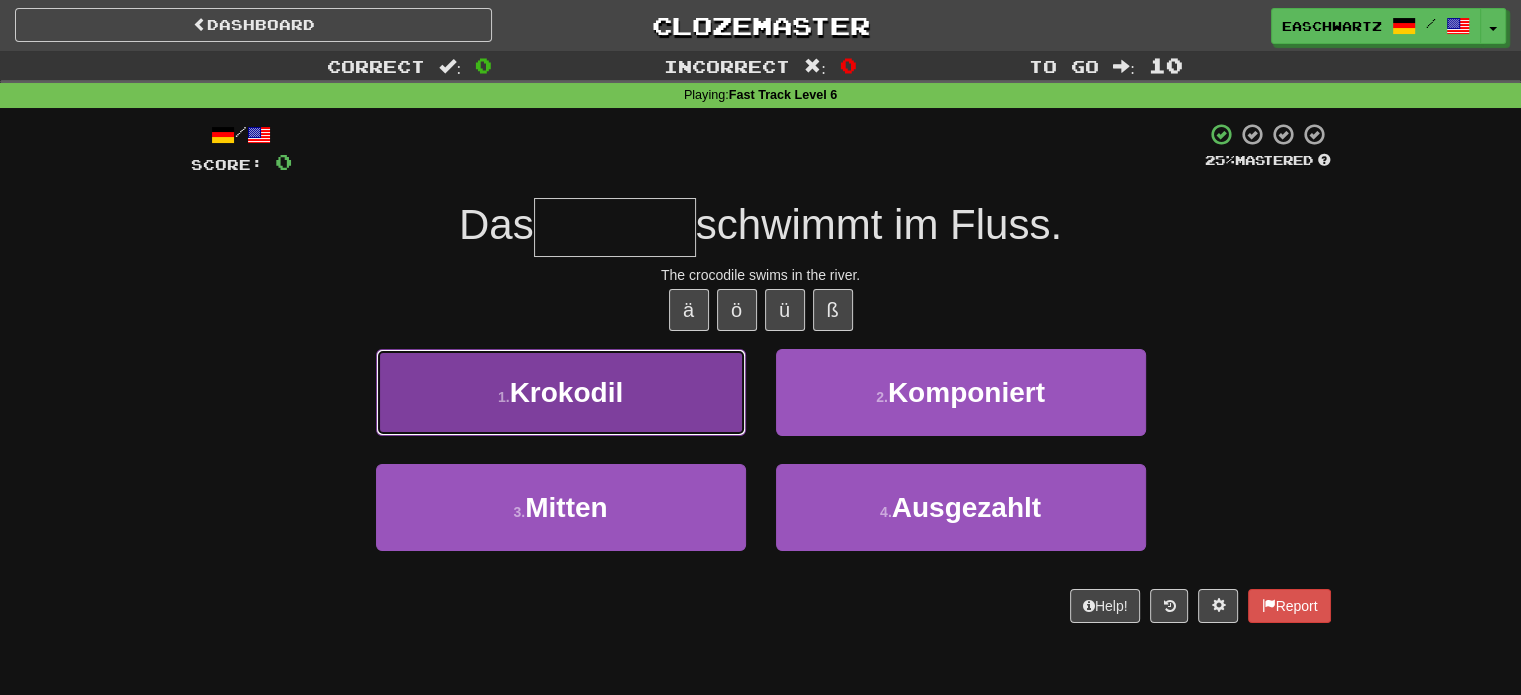 click on "1 .  Krokodil" at bounding box center [561, 392] 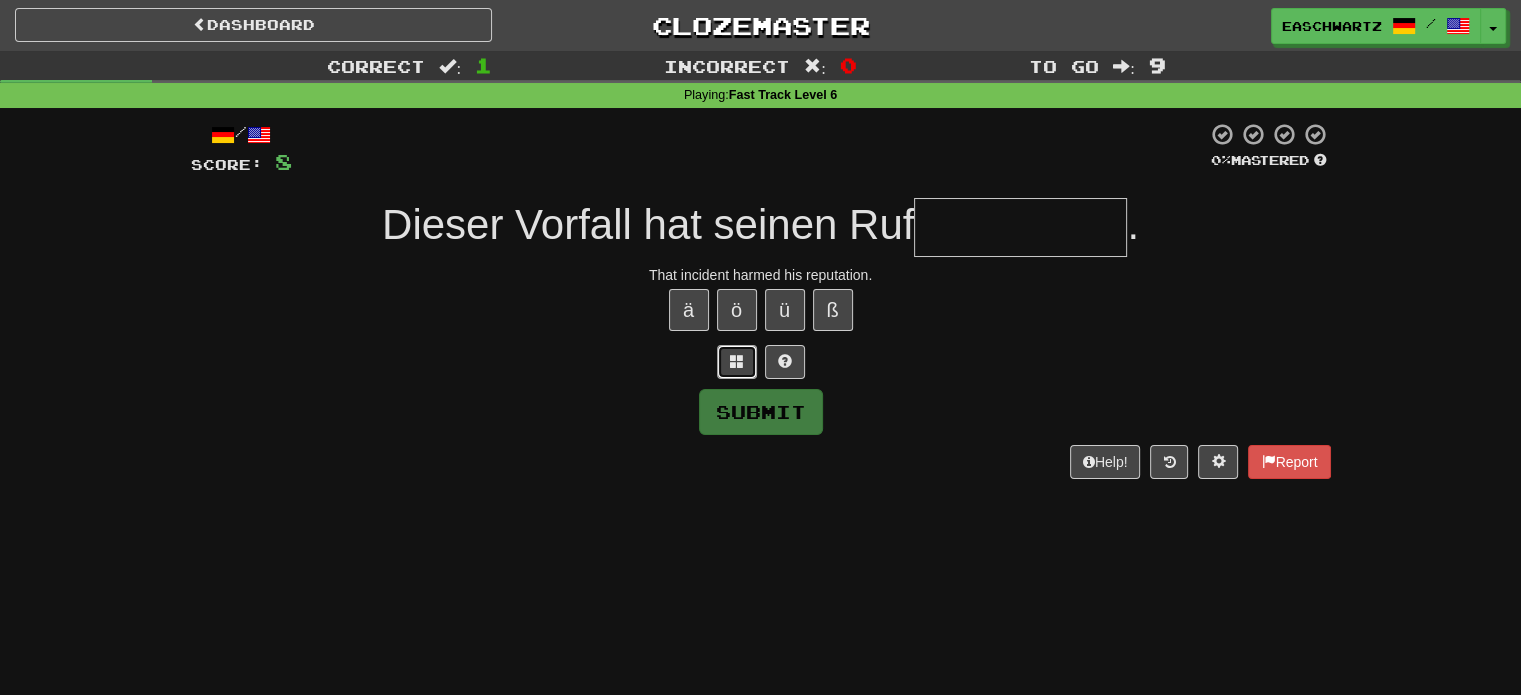 click at bounding box center (737, 362) 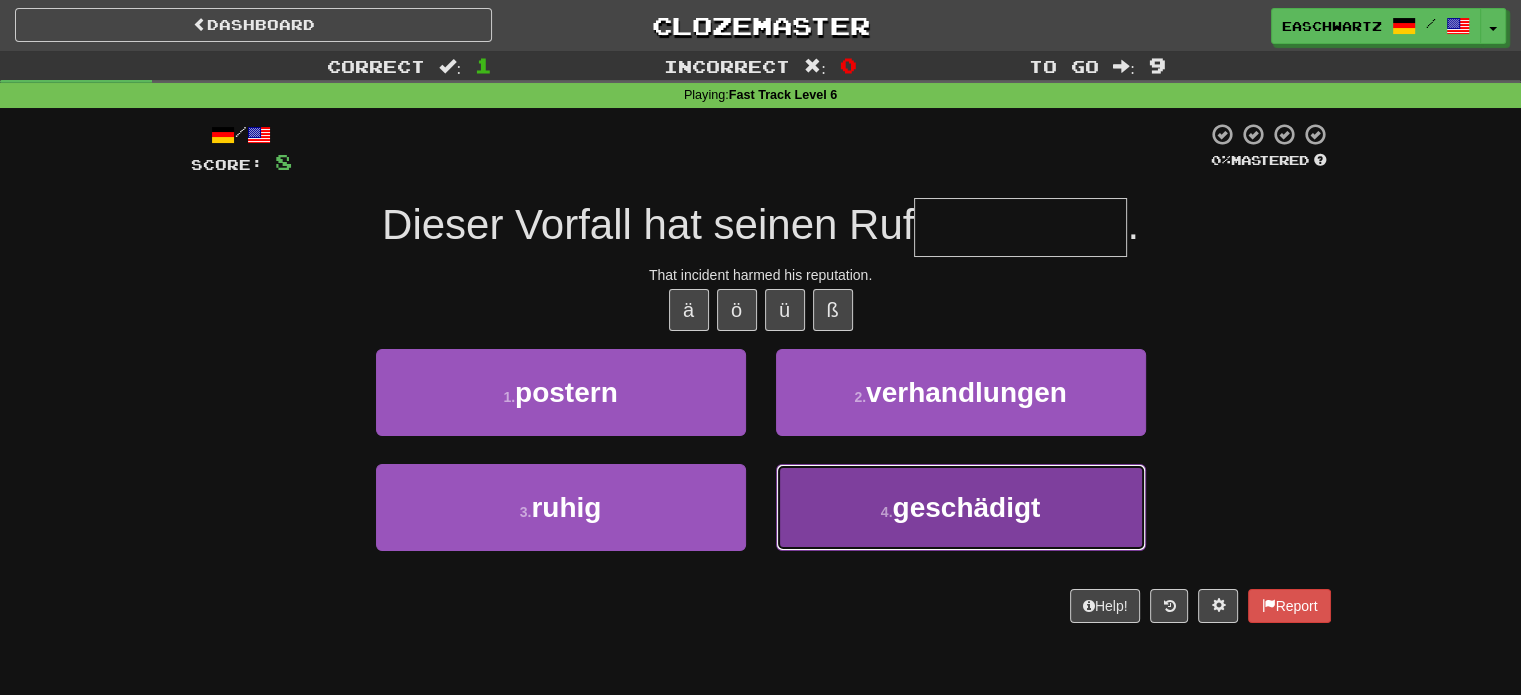 click on "4 .  geschädigt" at bounding box center (961, 507) 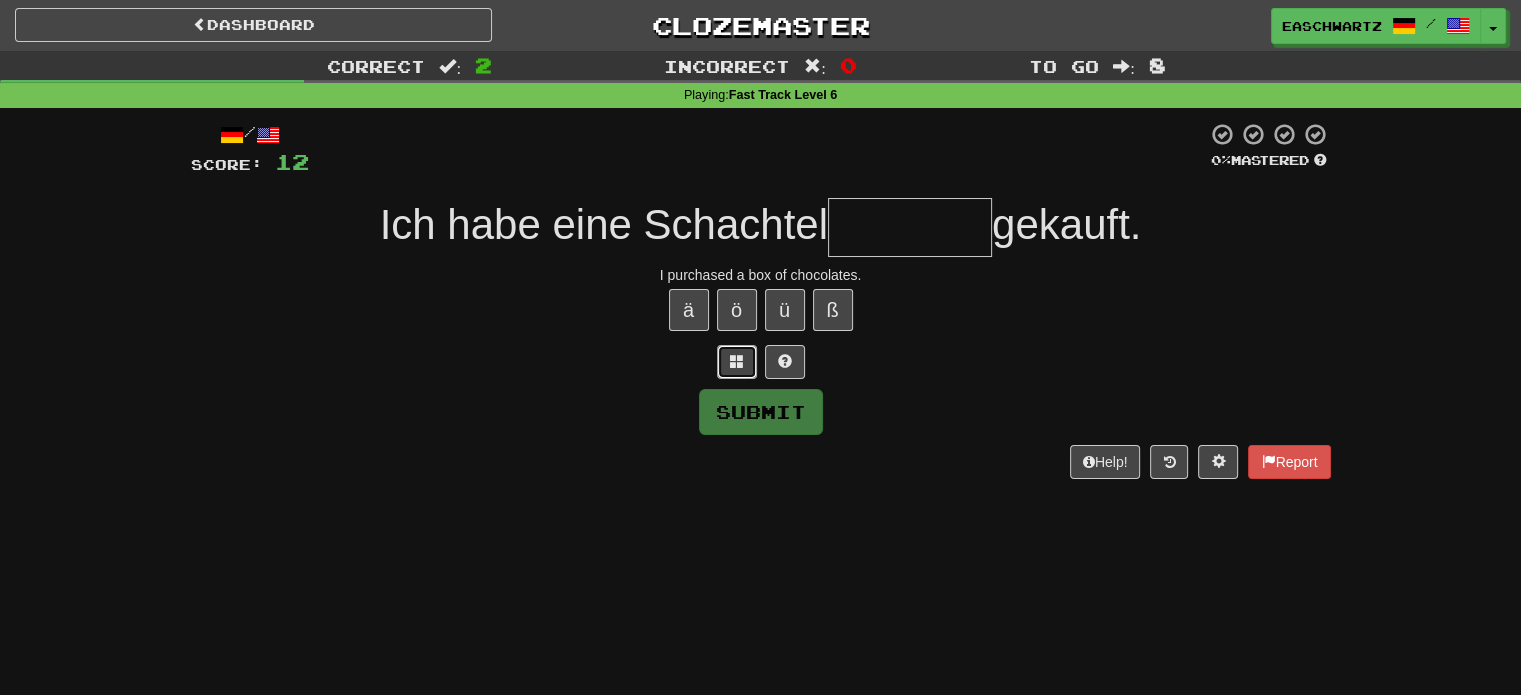click at bounding box center [737, 362] 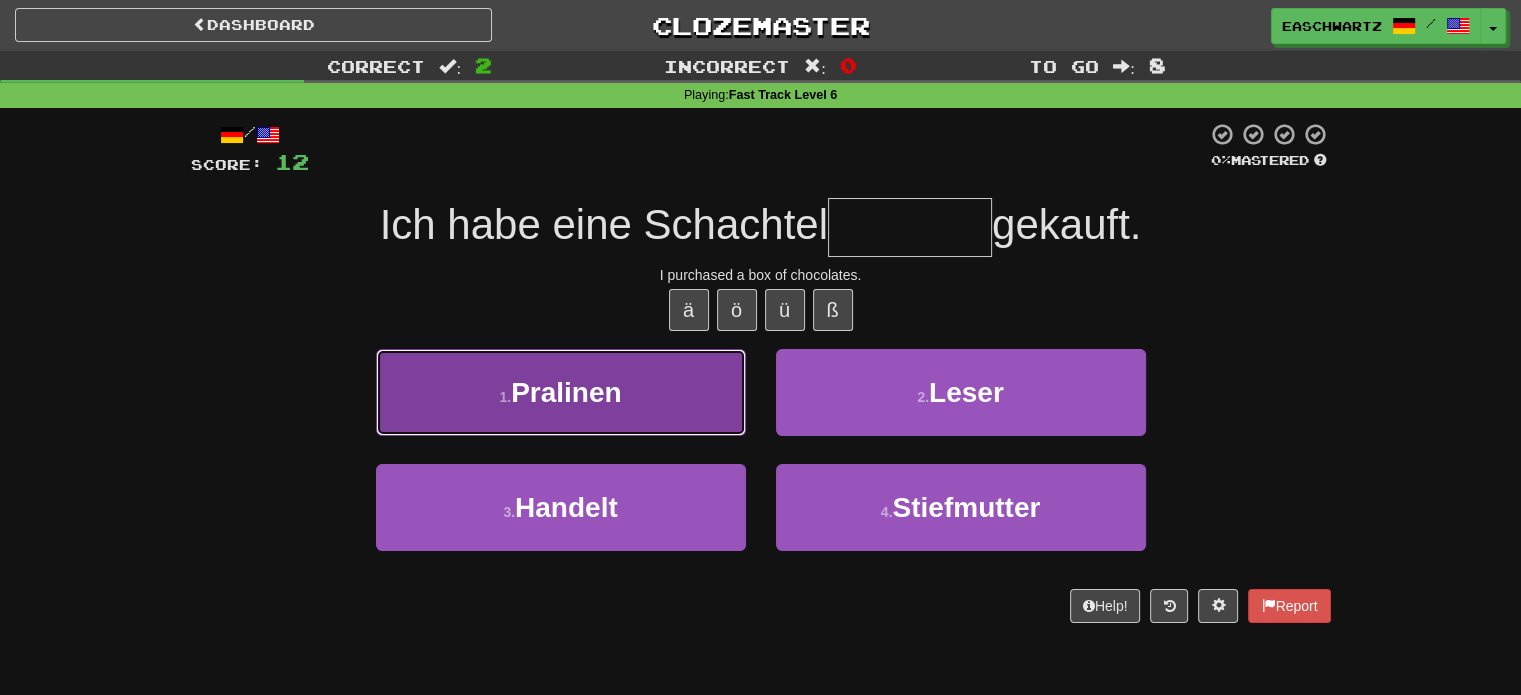 click on "1 .  Pralinen" at bounding box center (561, 392) 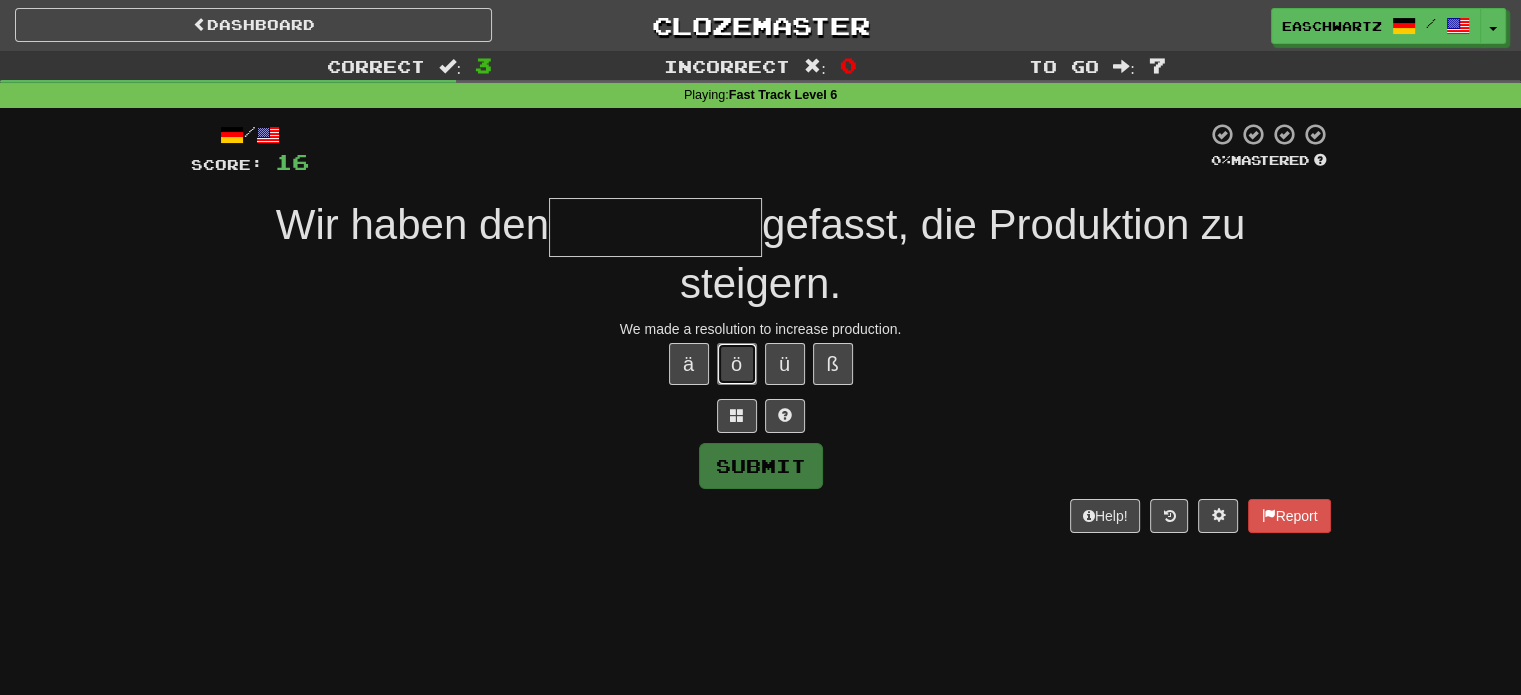 click on "ö" at bounding box center (737, 364) 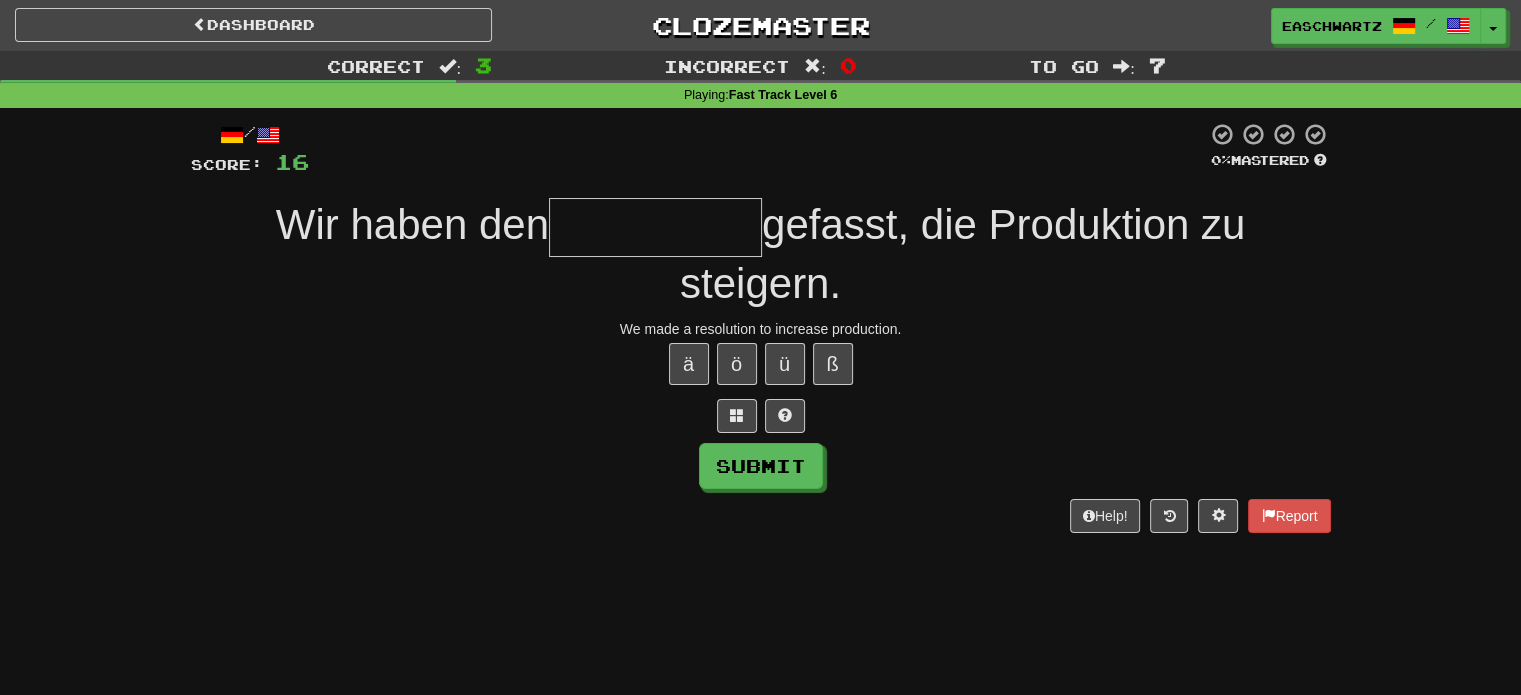 type on "*" 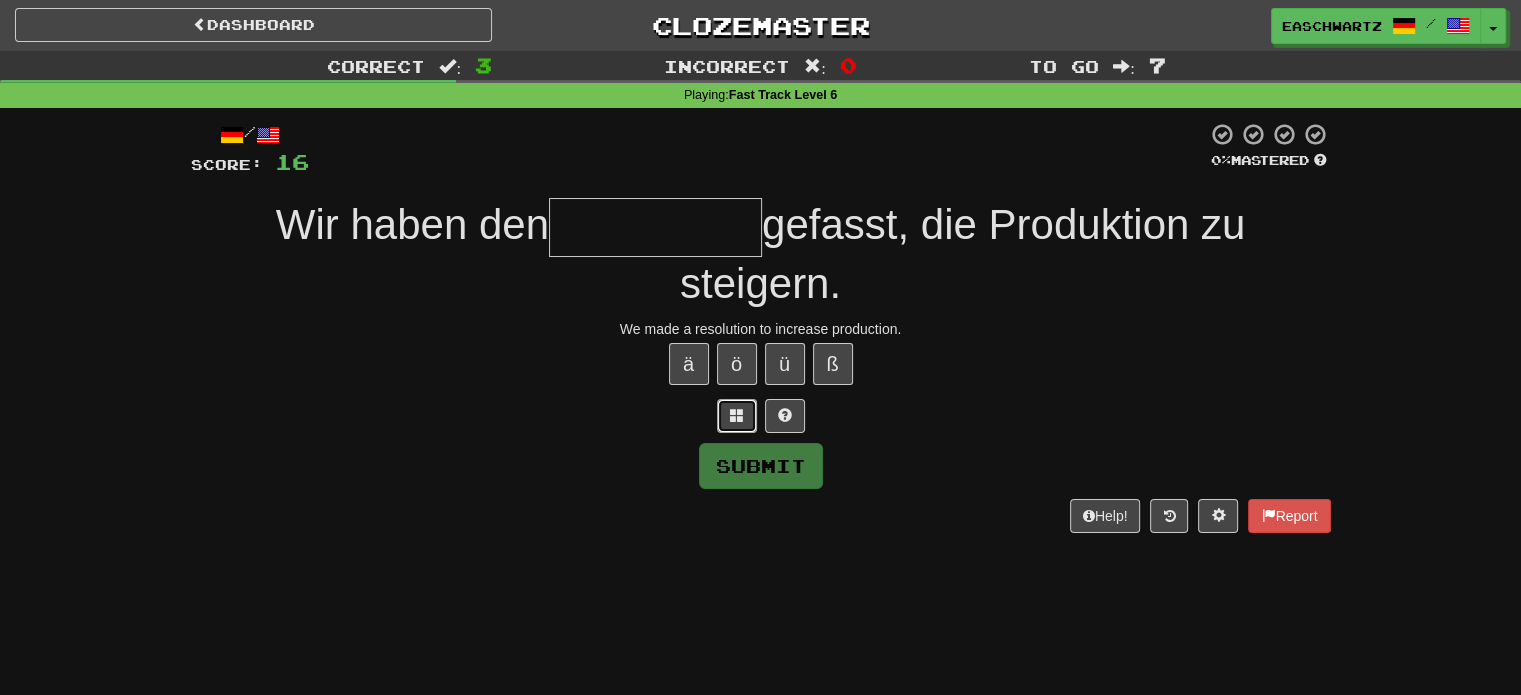click at bounding box center (737, 416) 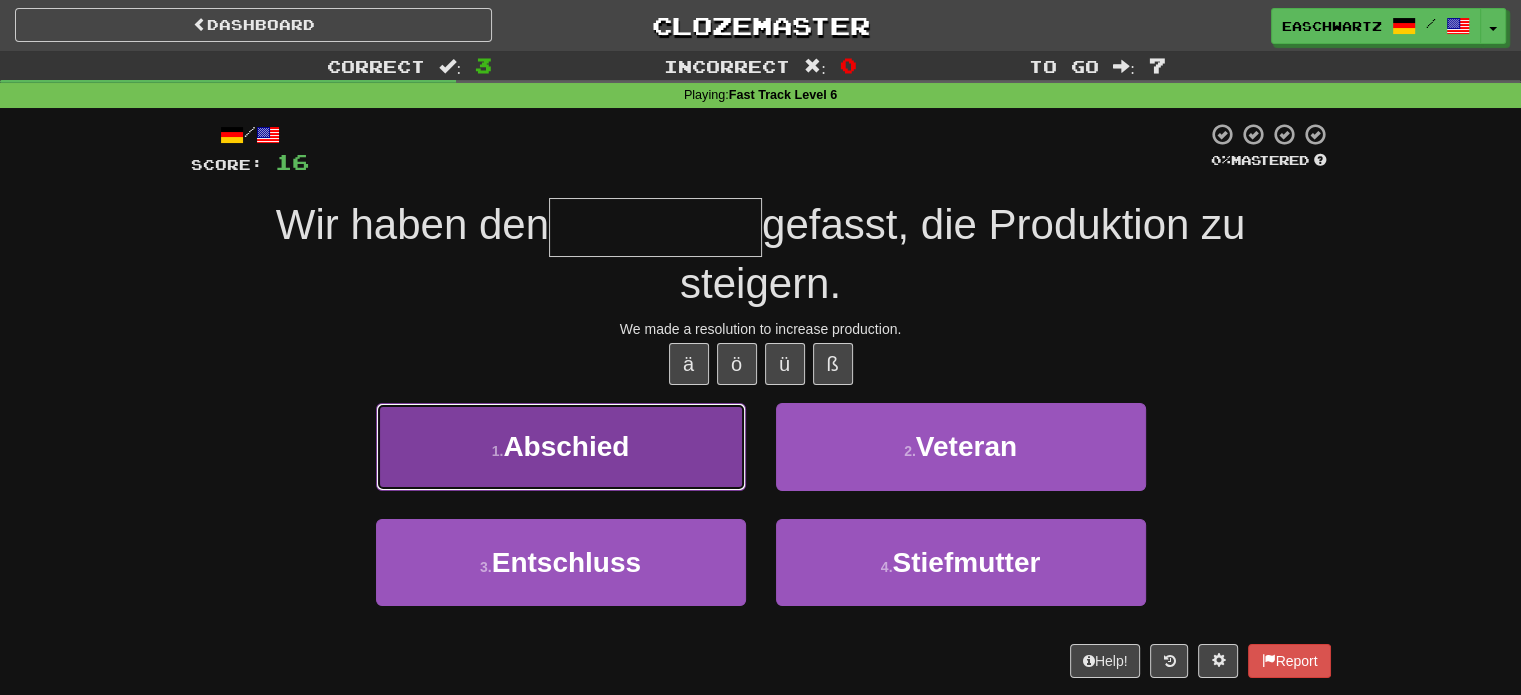 click on "1 .  Abschied" at bounding box center [561, 446] 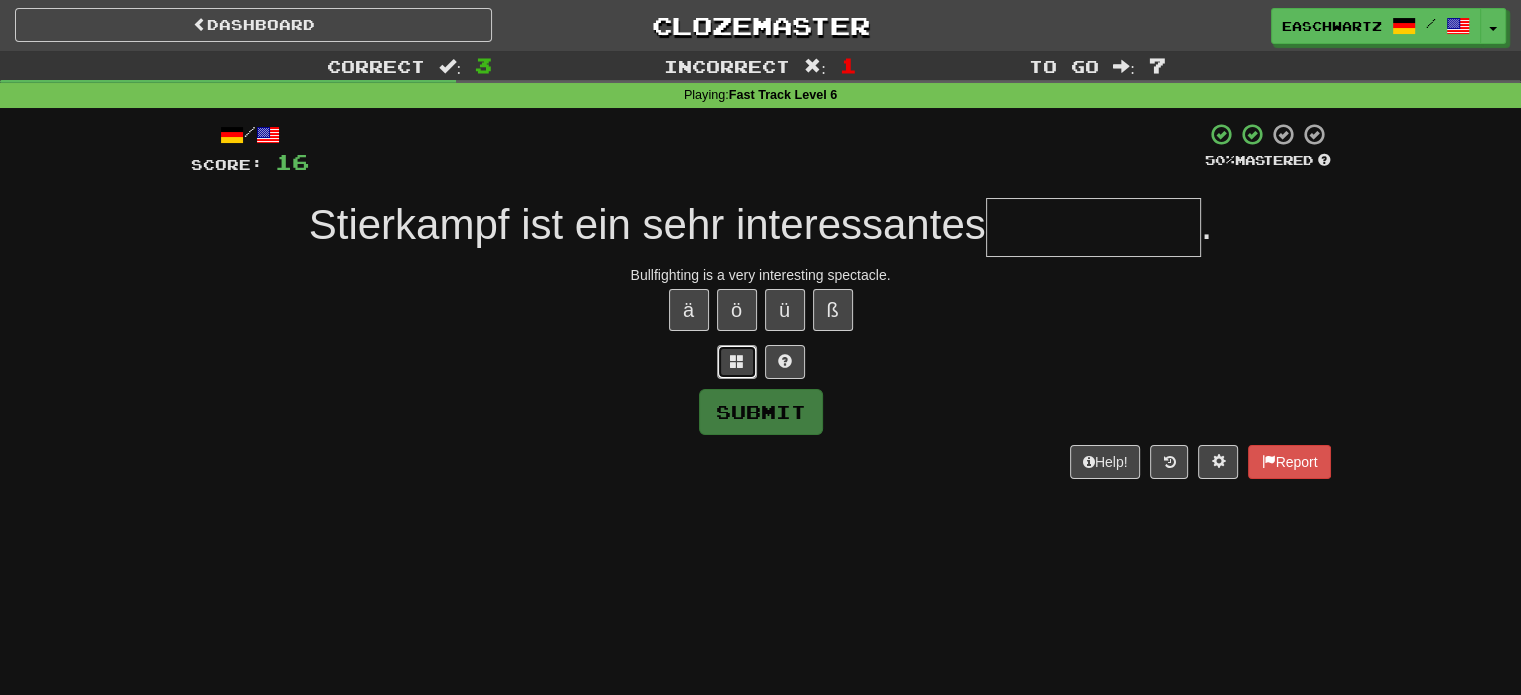 click at bounding box center [737, 362] 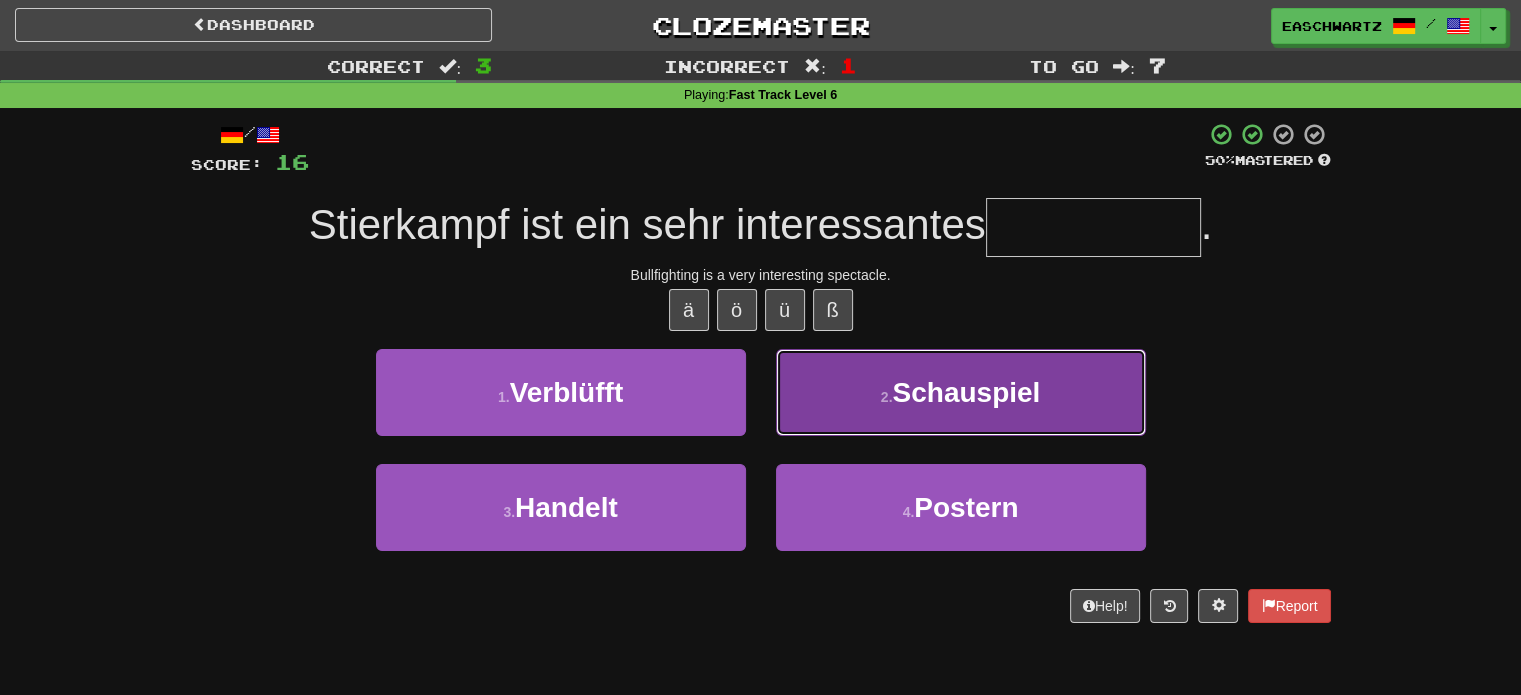 click on "2 ." at bounding box center (887, 397) 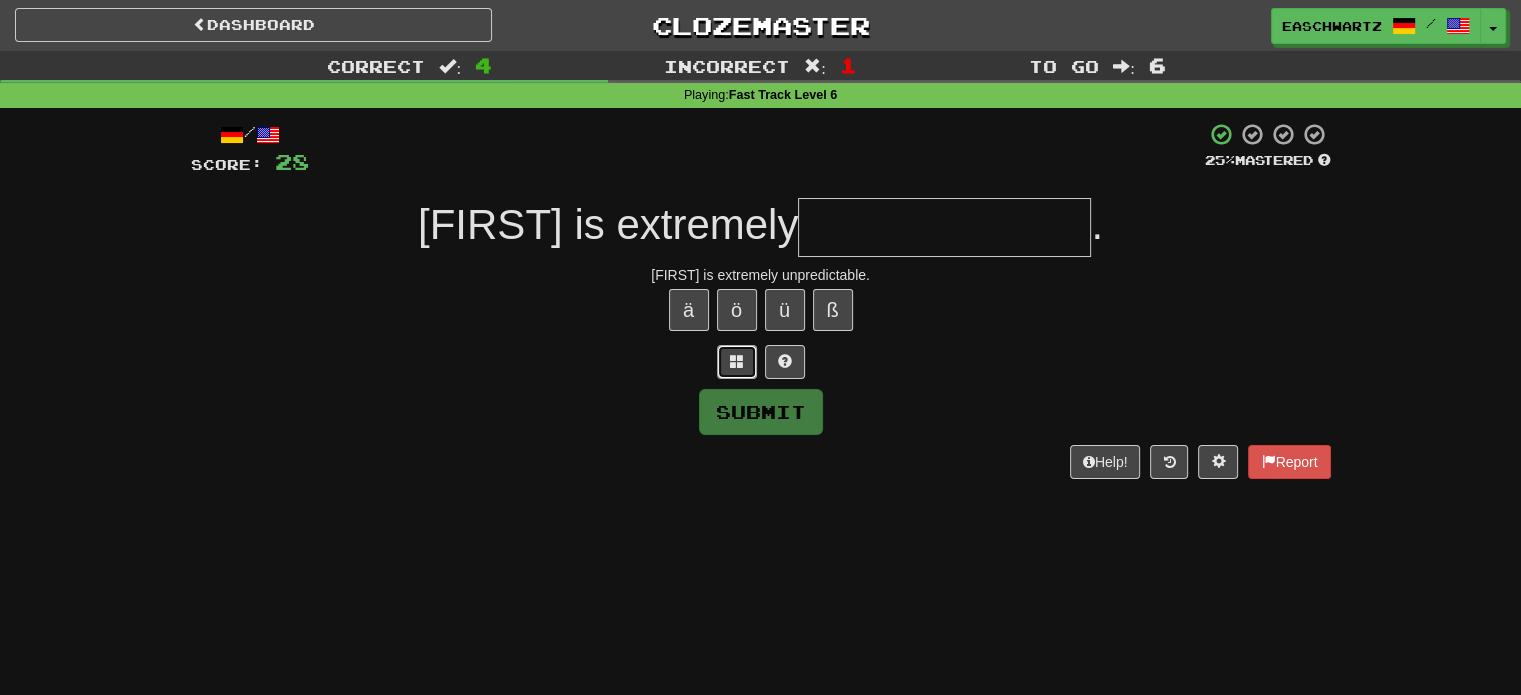 click at bounding box center (737, 361) 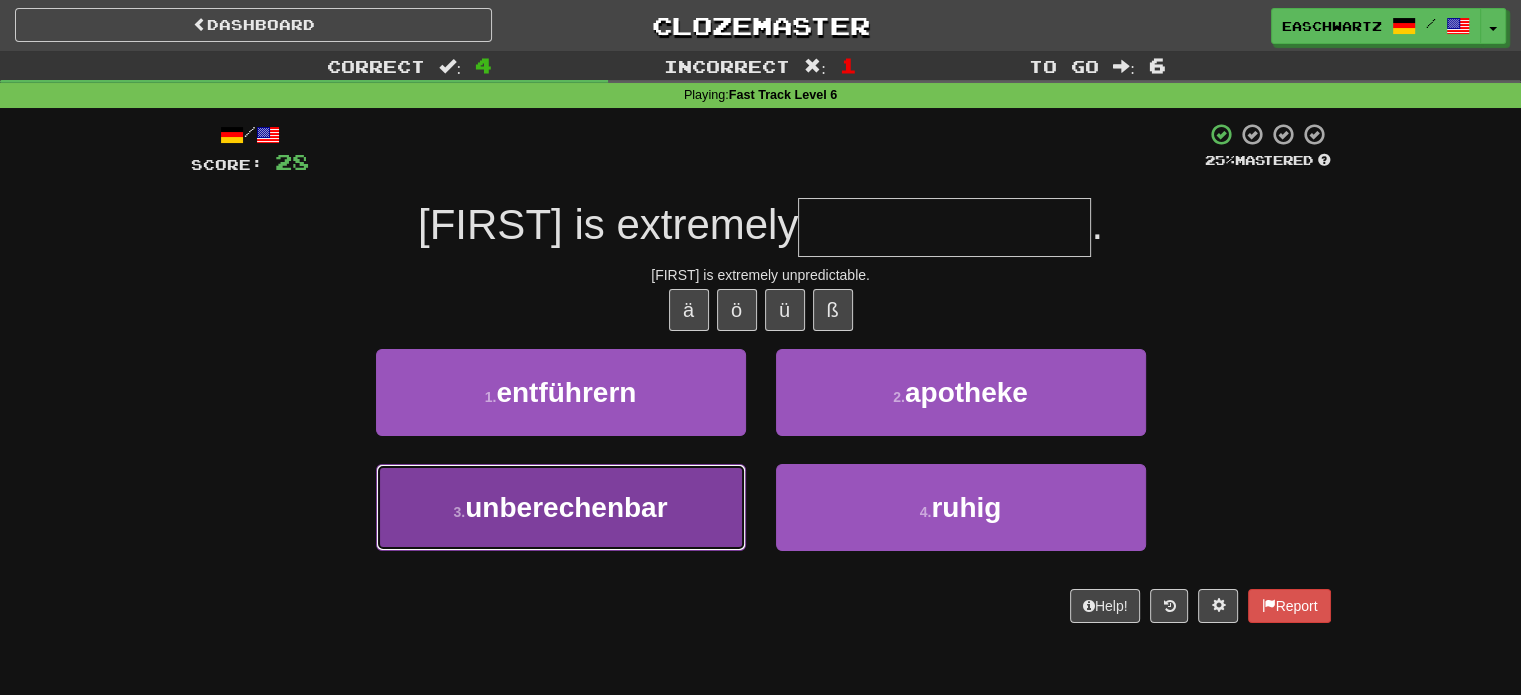 click on "3 .  unberechenbar" at bounding box center (561, 507) 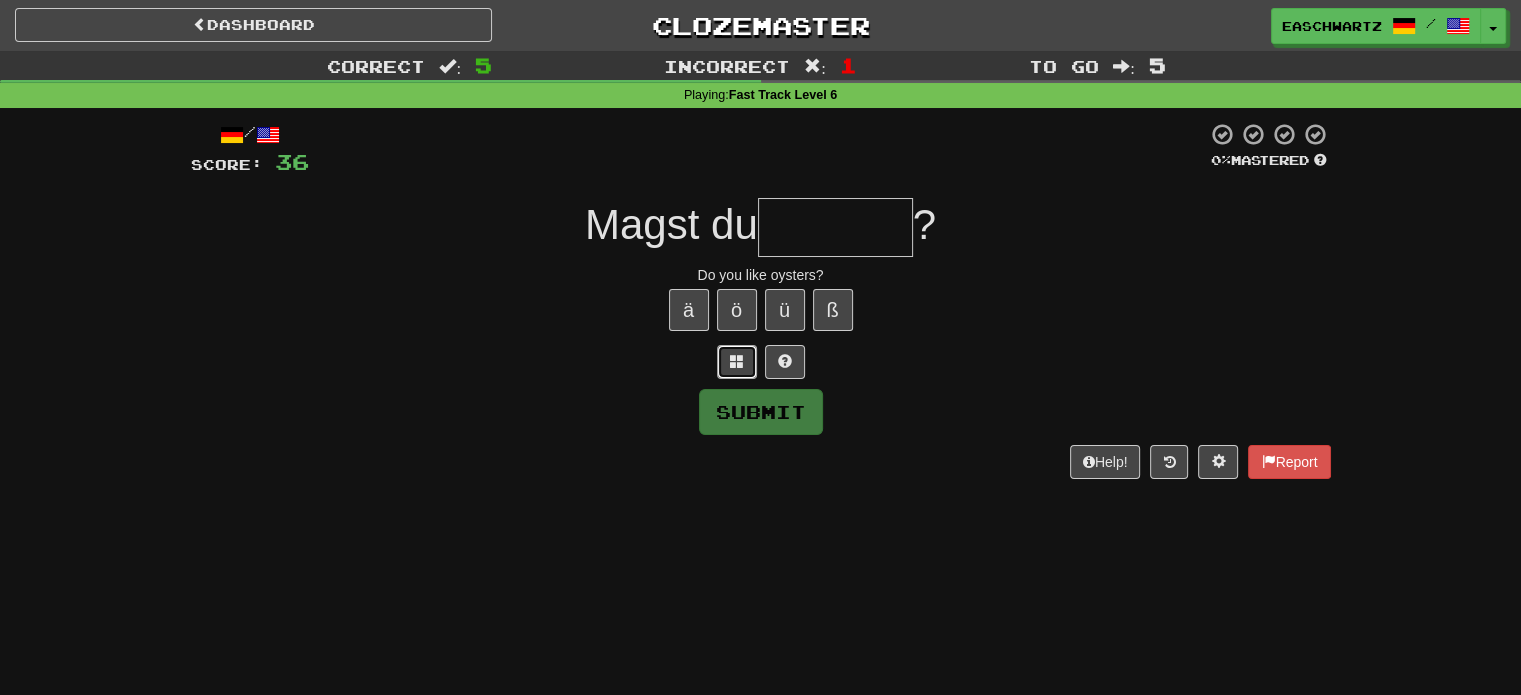 click at bounding box center [737, 361] 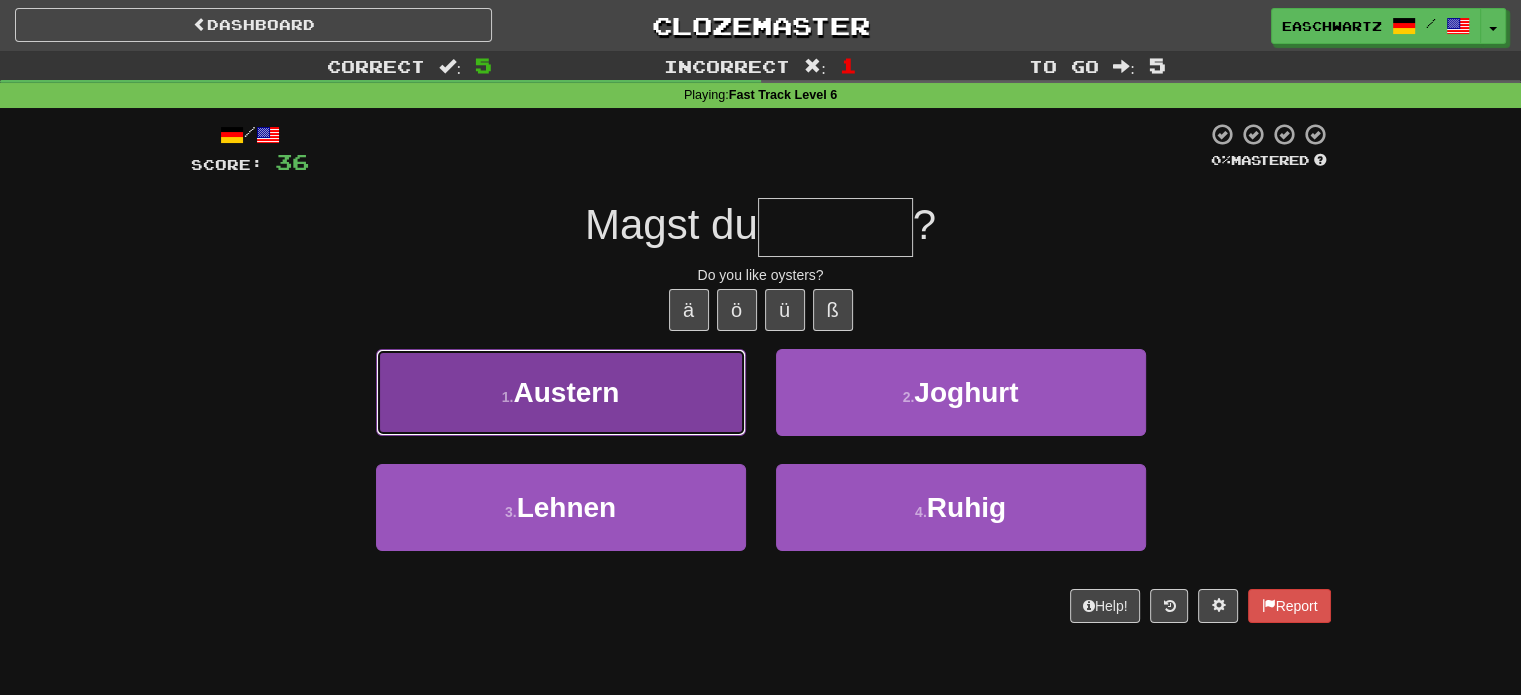 click on "1 .  Austern" at bounding box center (561, 392) 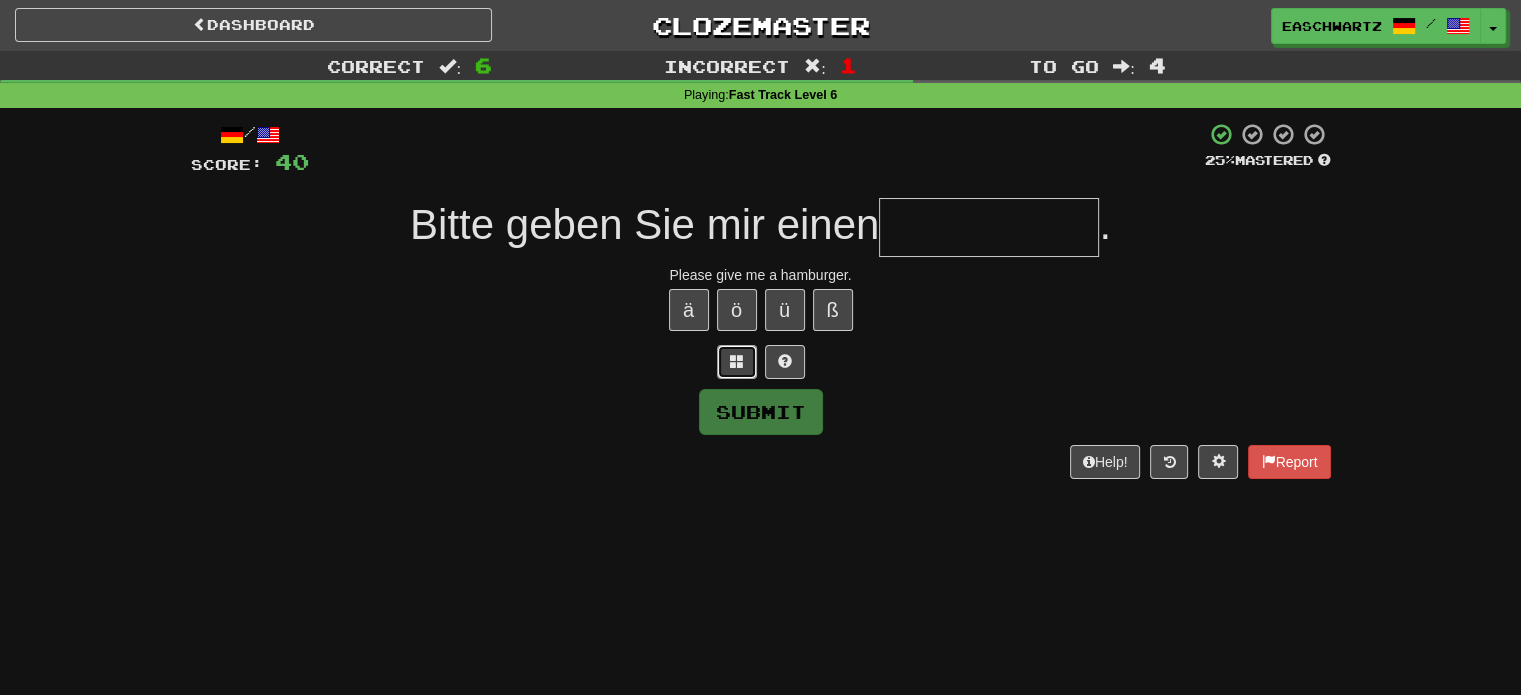 click at bounding box center (737, 362) 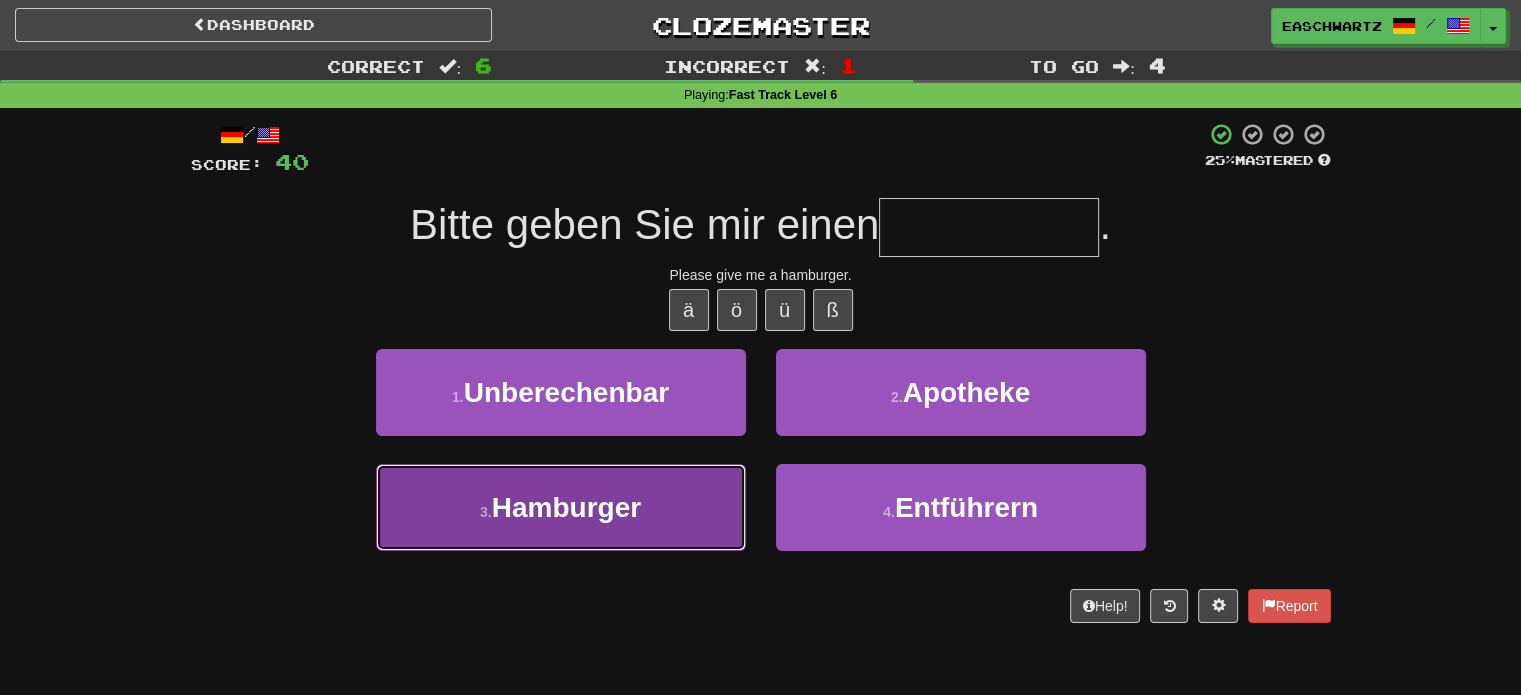 click on "3 .  Hamburger" at bounding box center [561, 507] 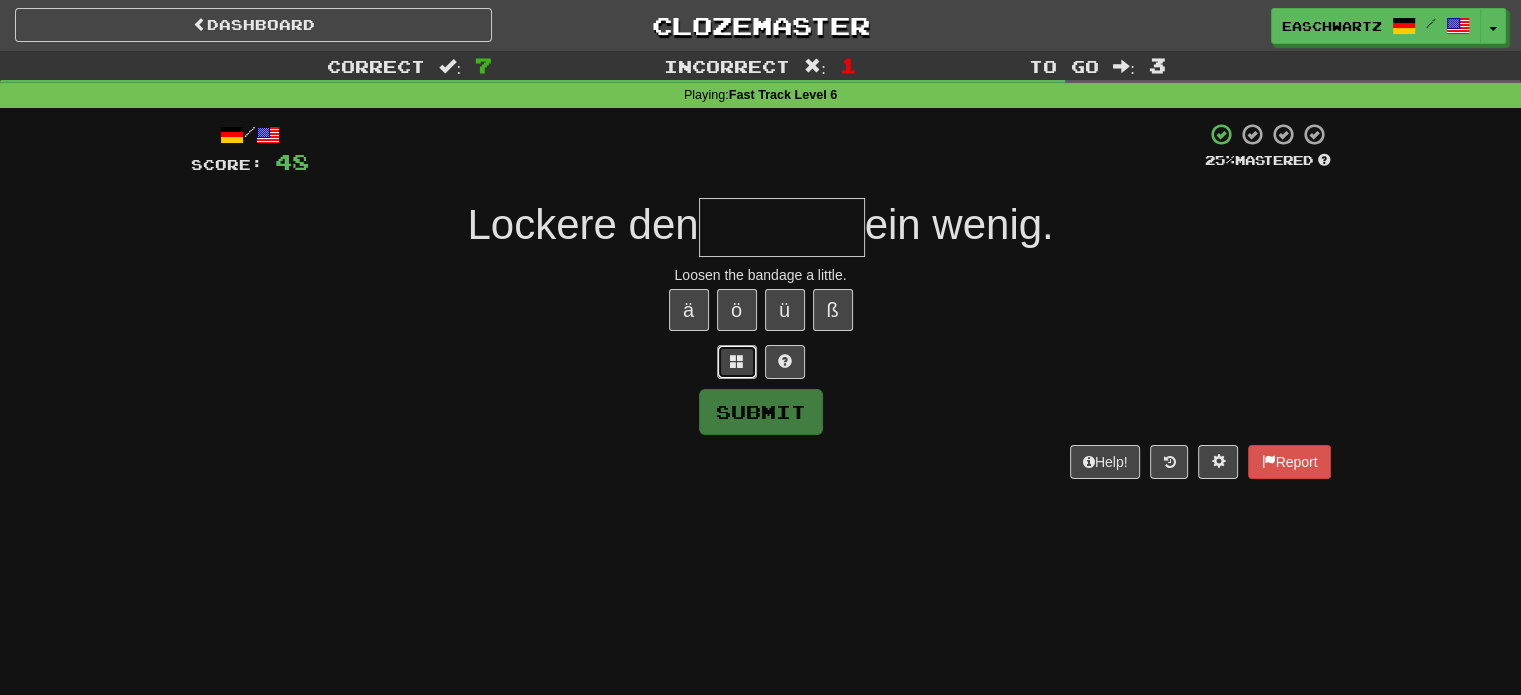 click at bounding box center [737, 362] 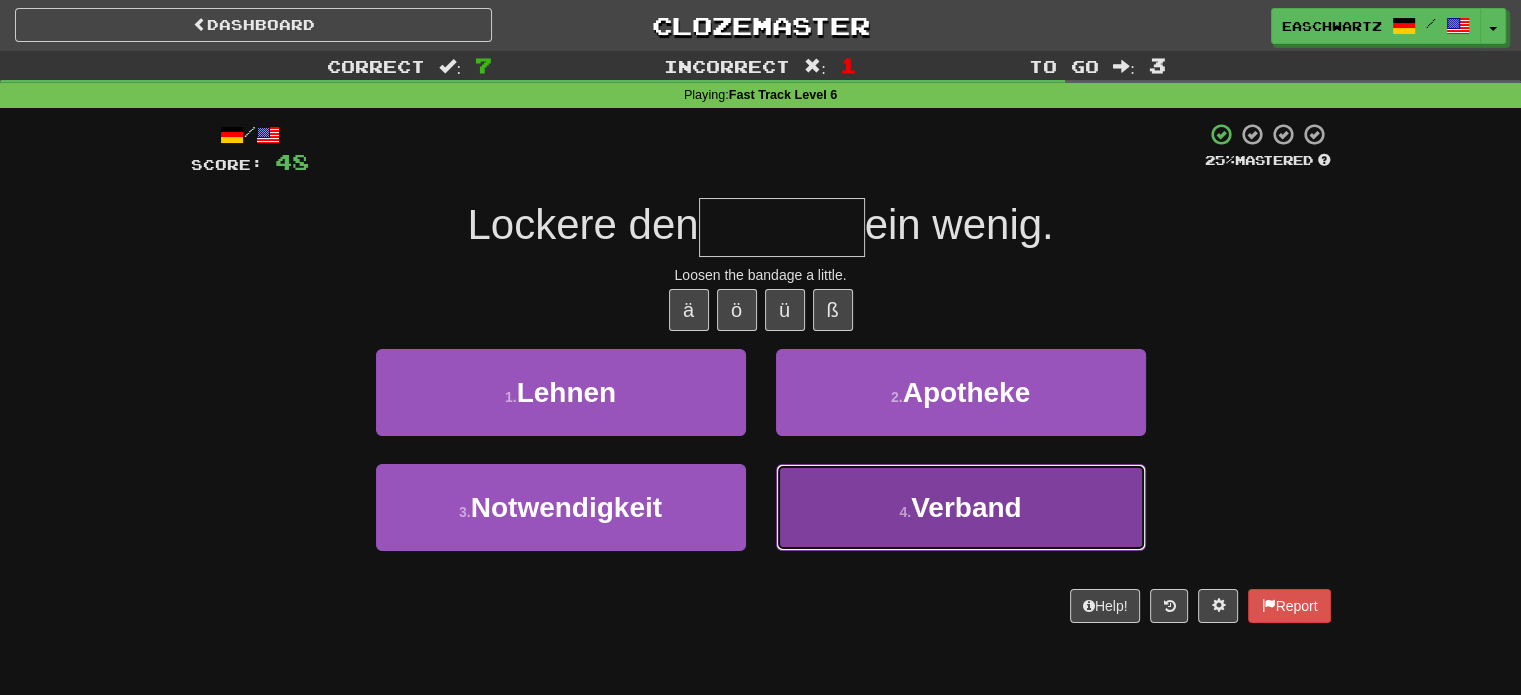 click on "Verband" at bounding box center [966, 507] 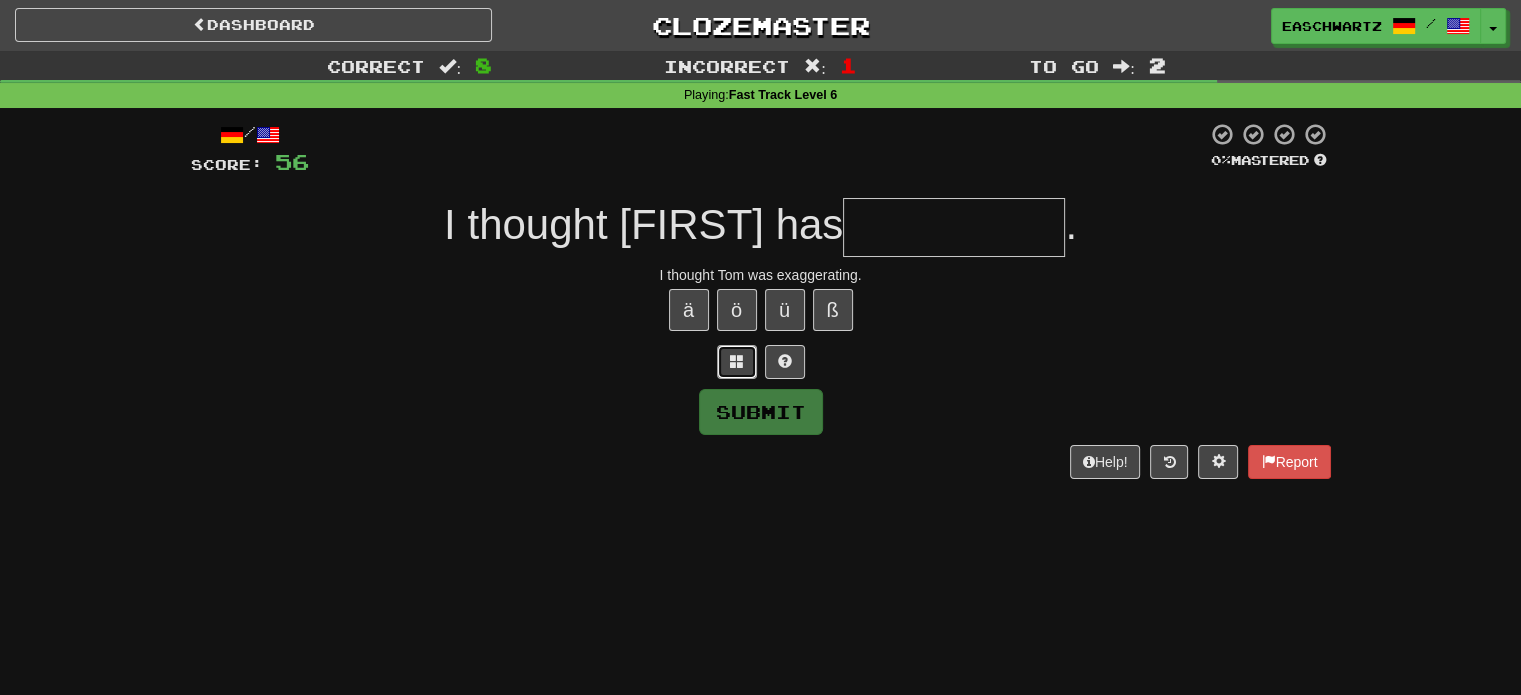 click at bounding box center [737, 361] 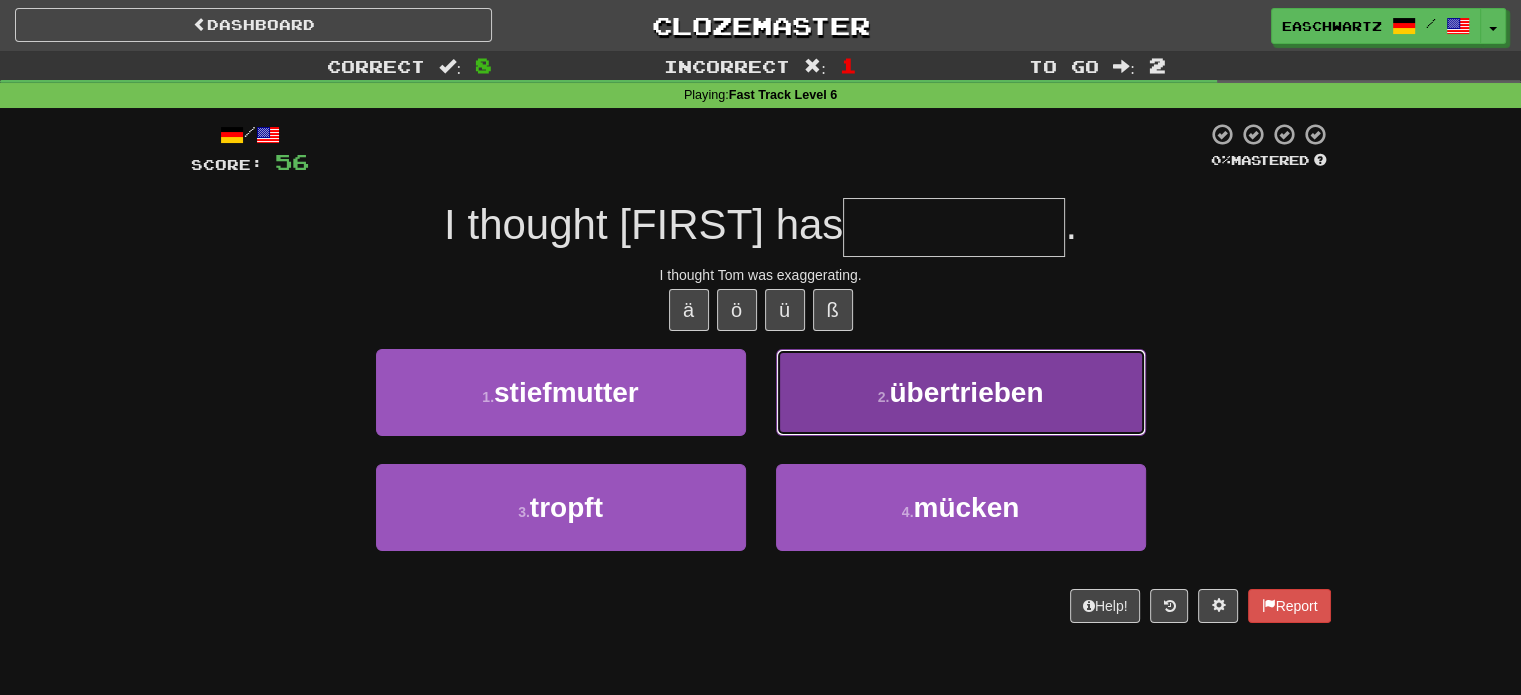 click on "2 .  übertrieben" at bounding box center (961, 392) 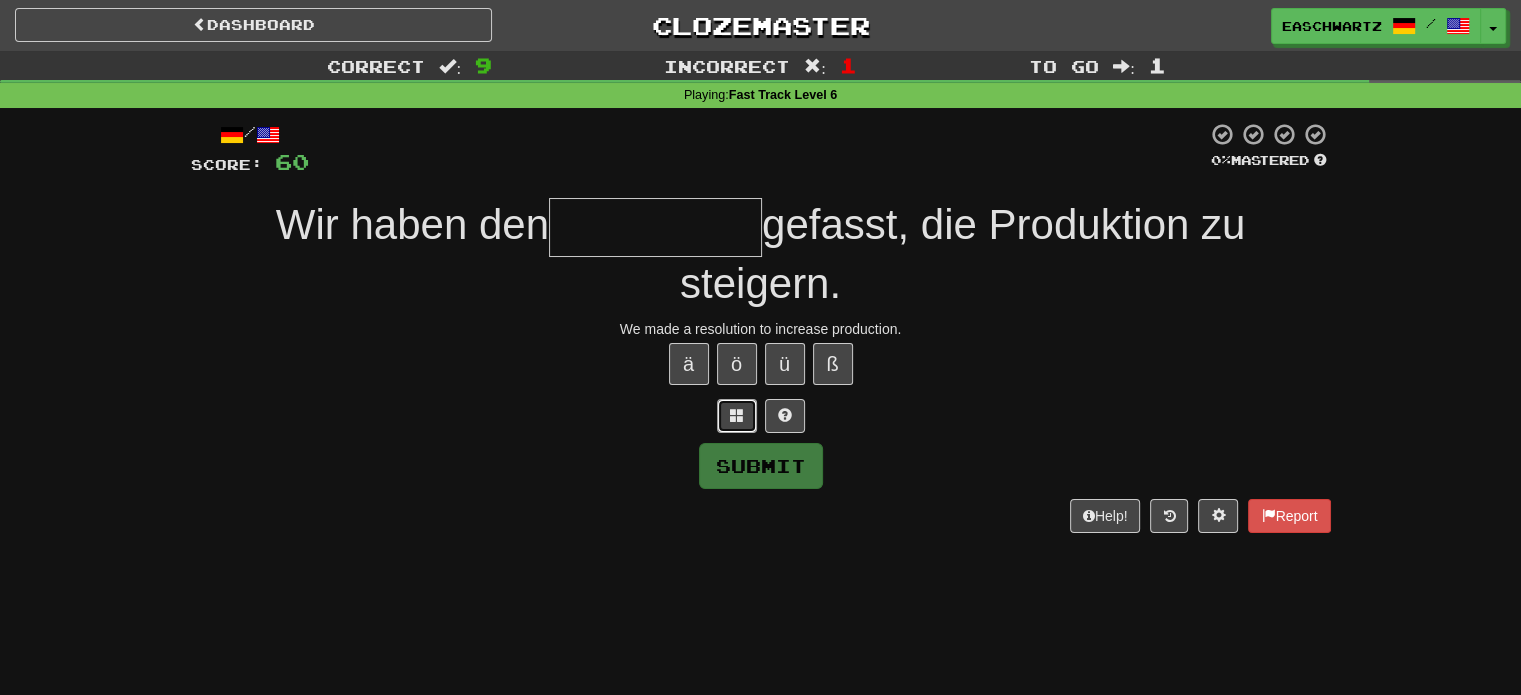 click at bounding box center [737, 416] 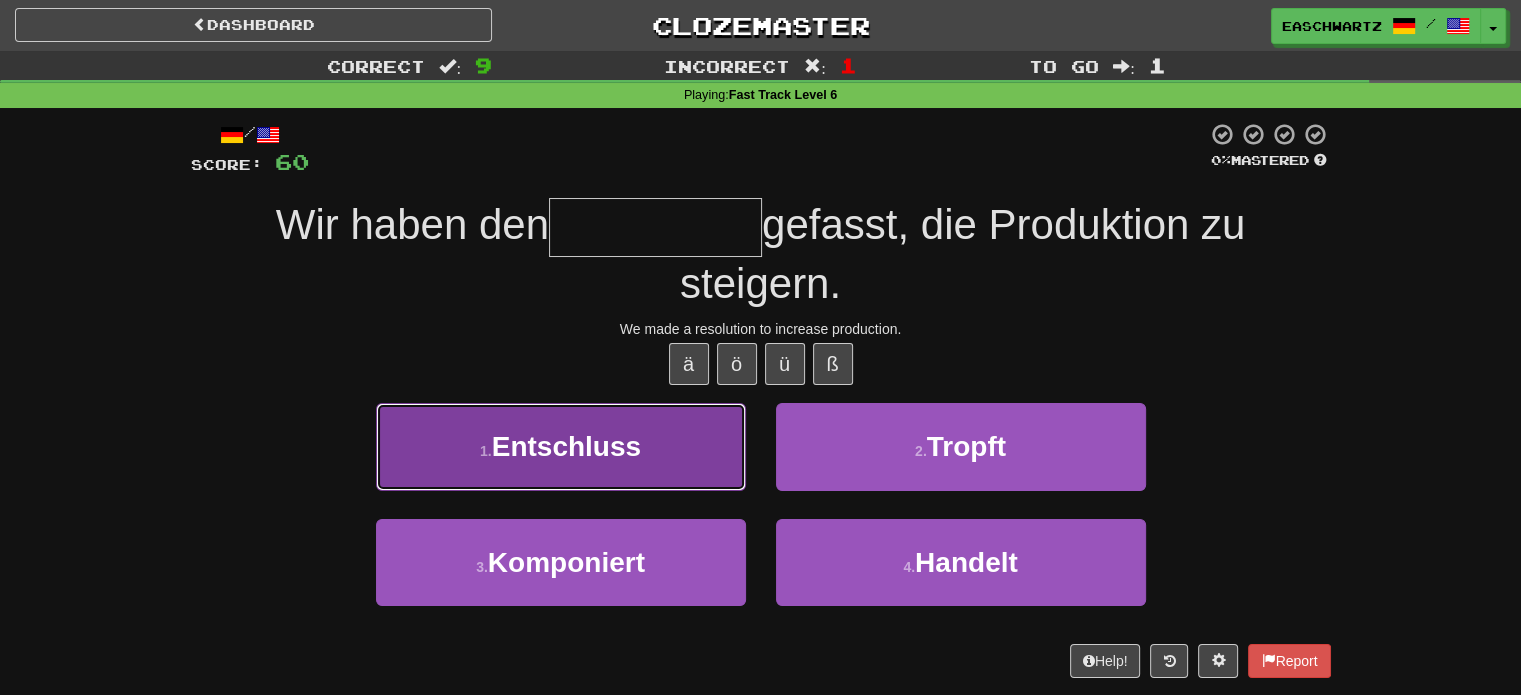 click on "1 .  Entschluss" at bounding box center [561, 446] 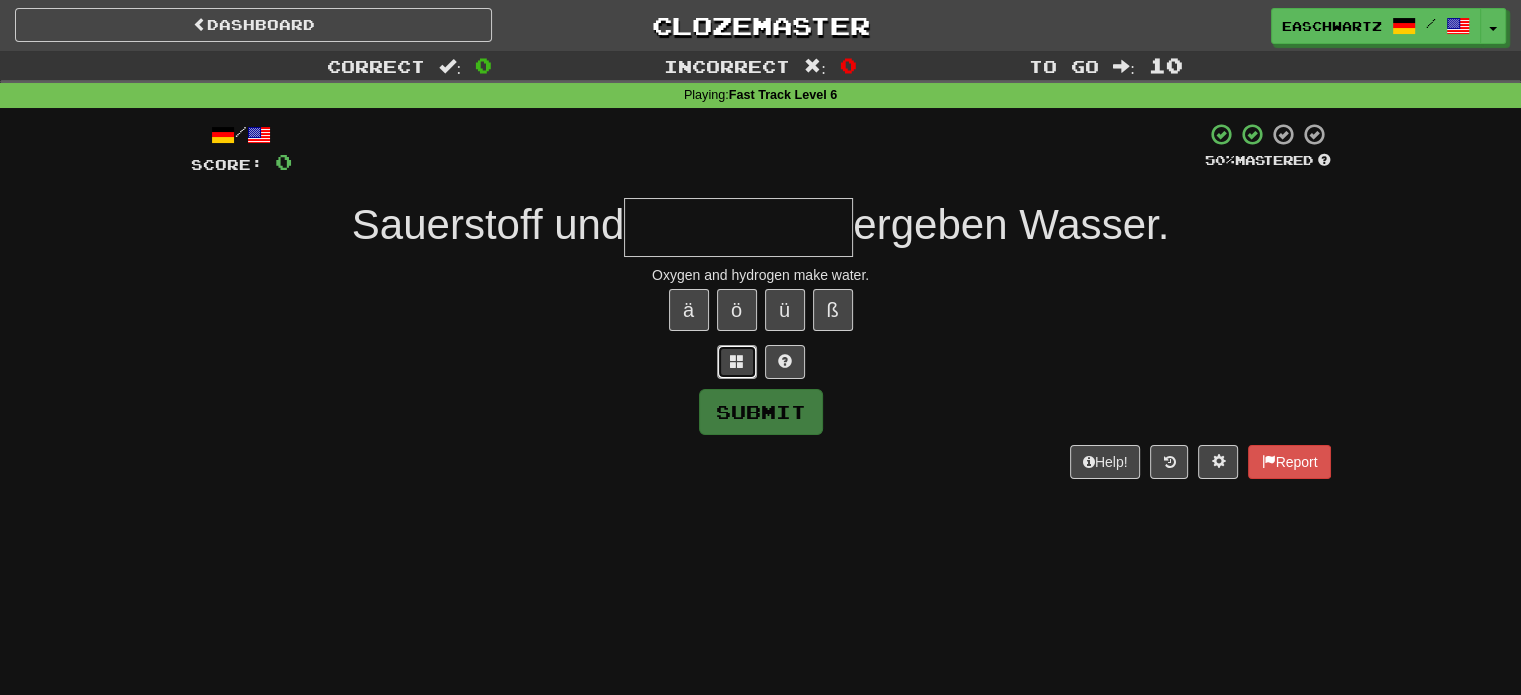 click at bounding box center [737, 361] 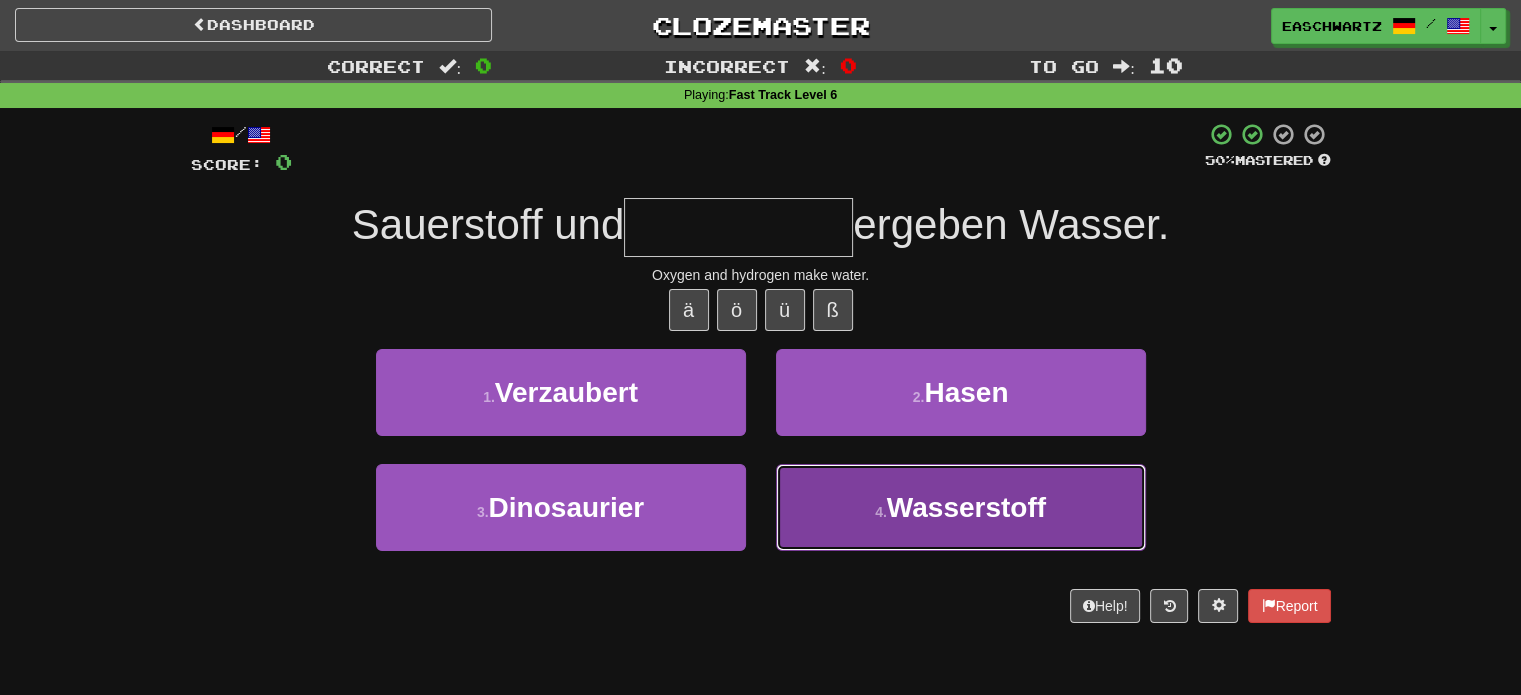 click on "Wasserstoff" at bounding box center [966, 507] 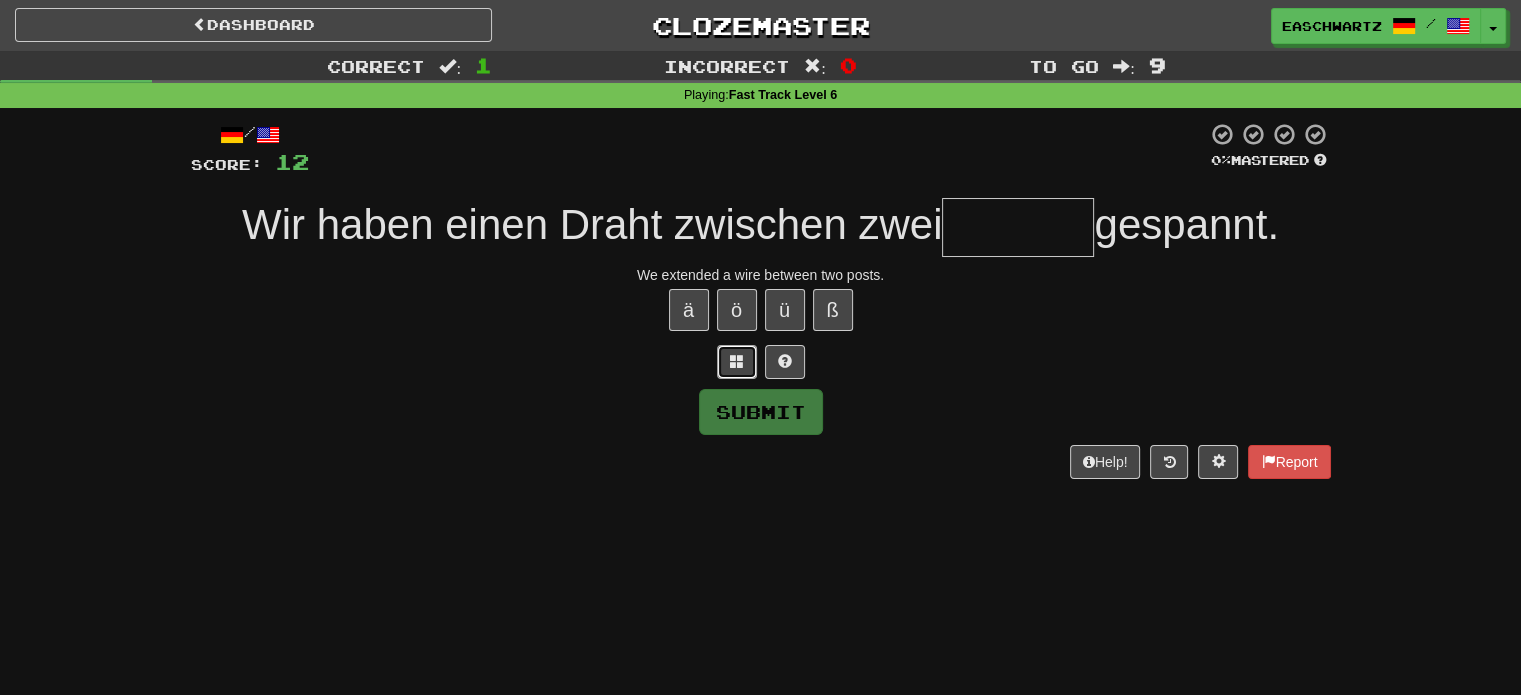 click at bounding box center (737, 362) 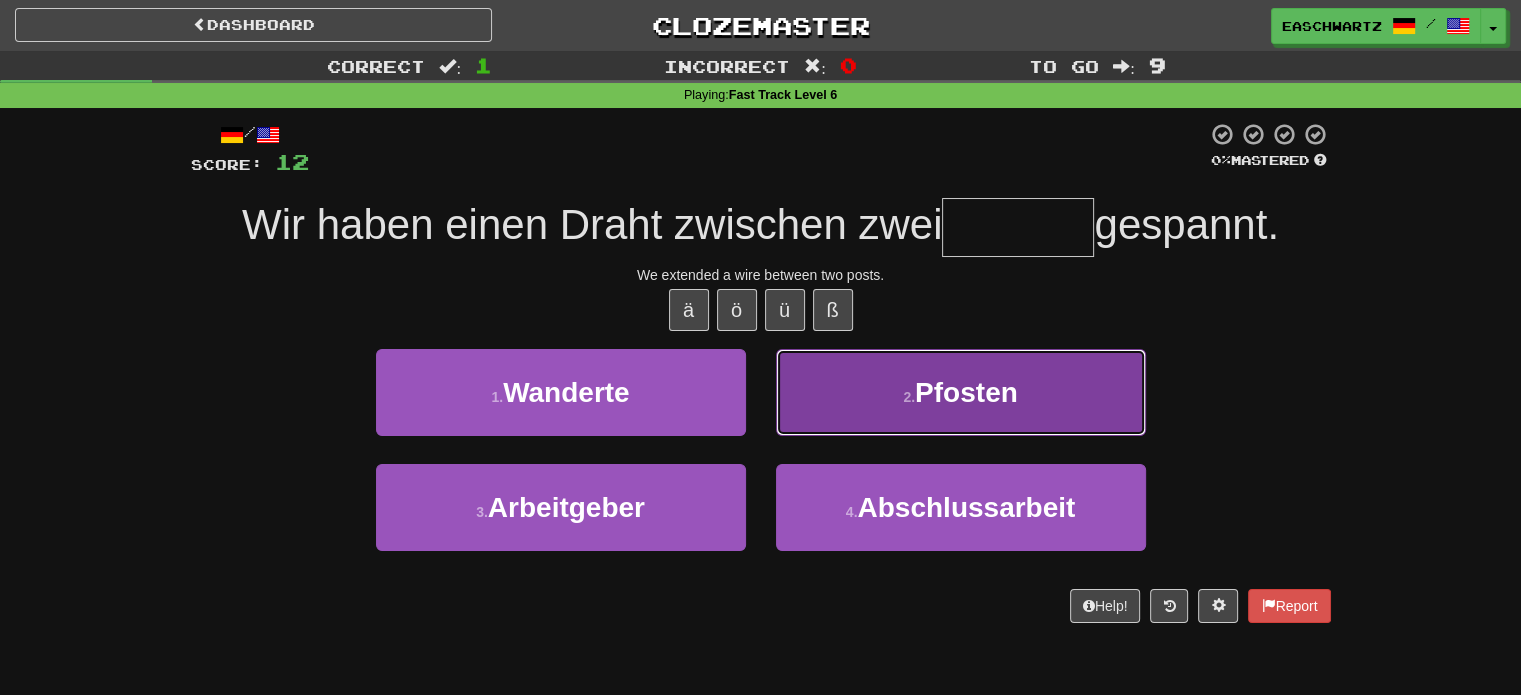 click on "2 .  Pfosten" at bounding box center (961, 392) 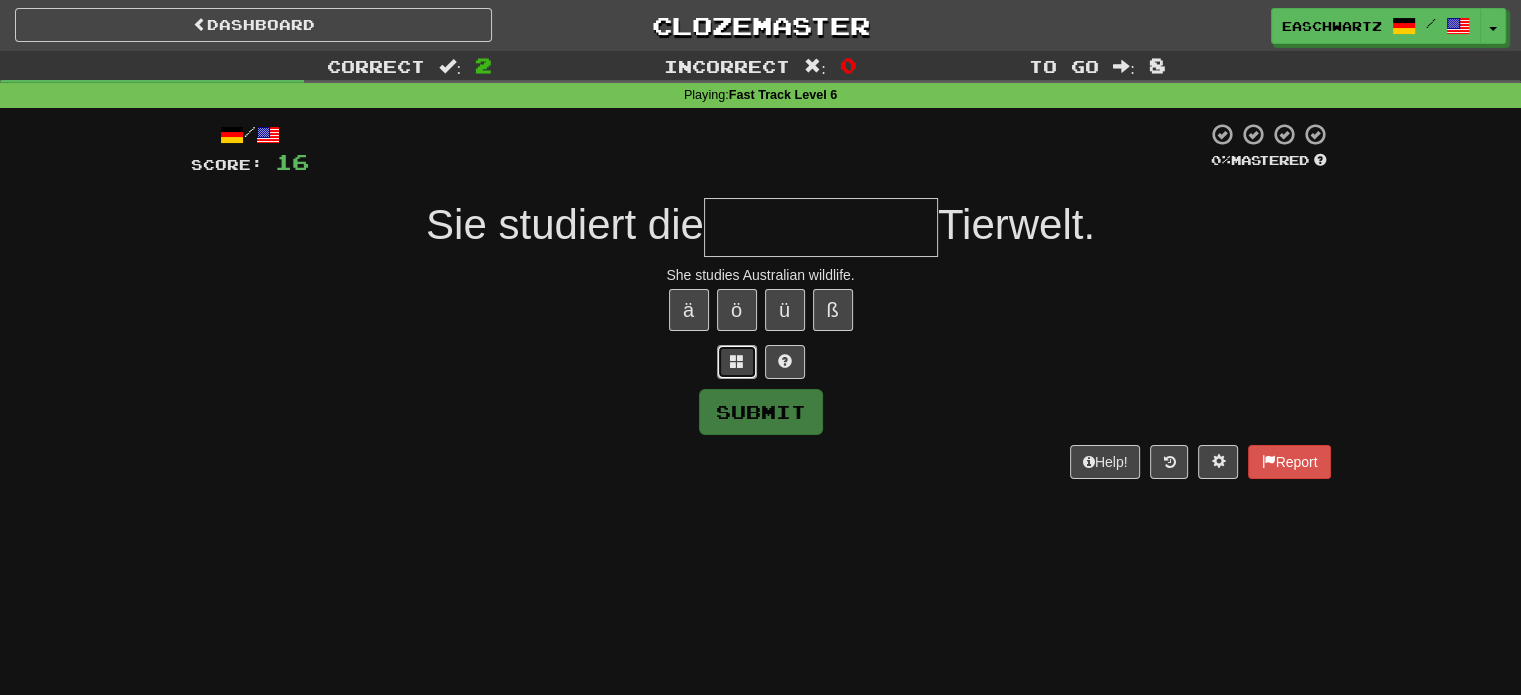 click at bounding box center [737, 361] 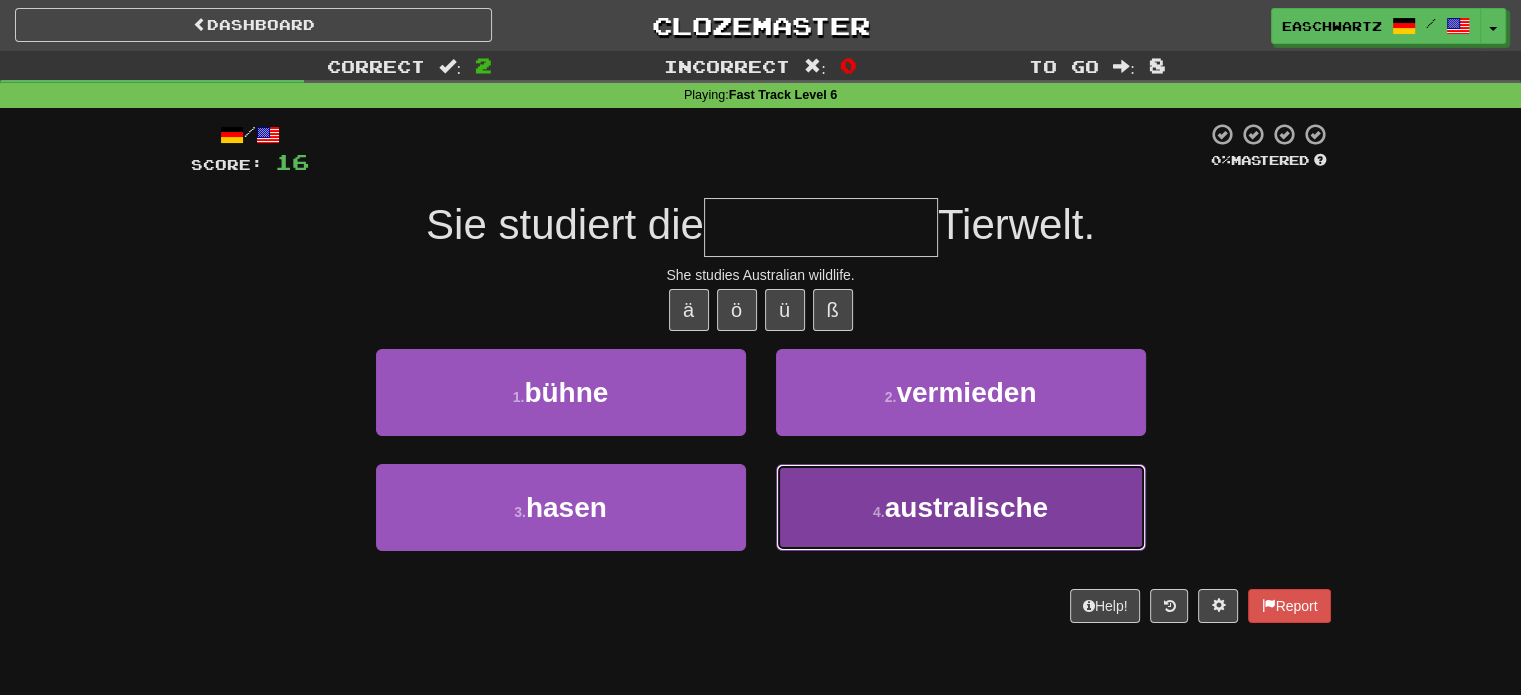 click on "australische" at bounding box center (966, 507) 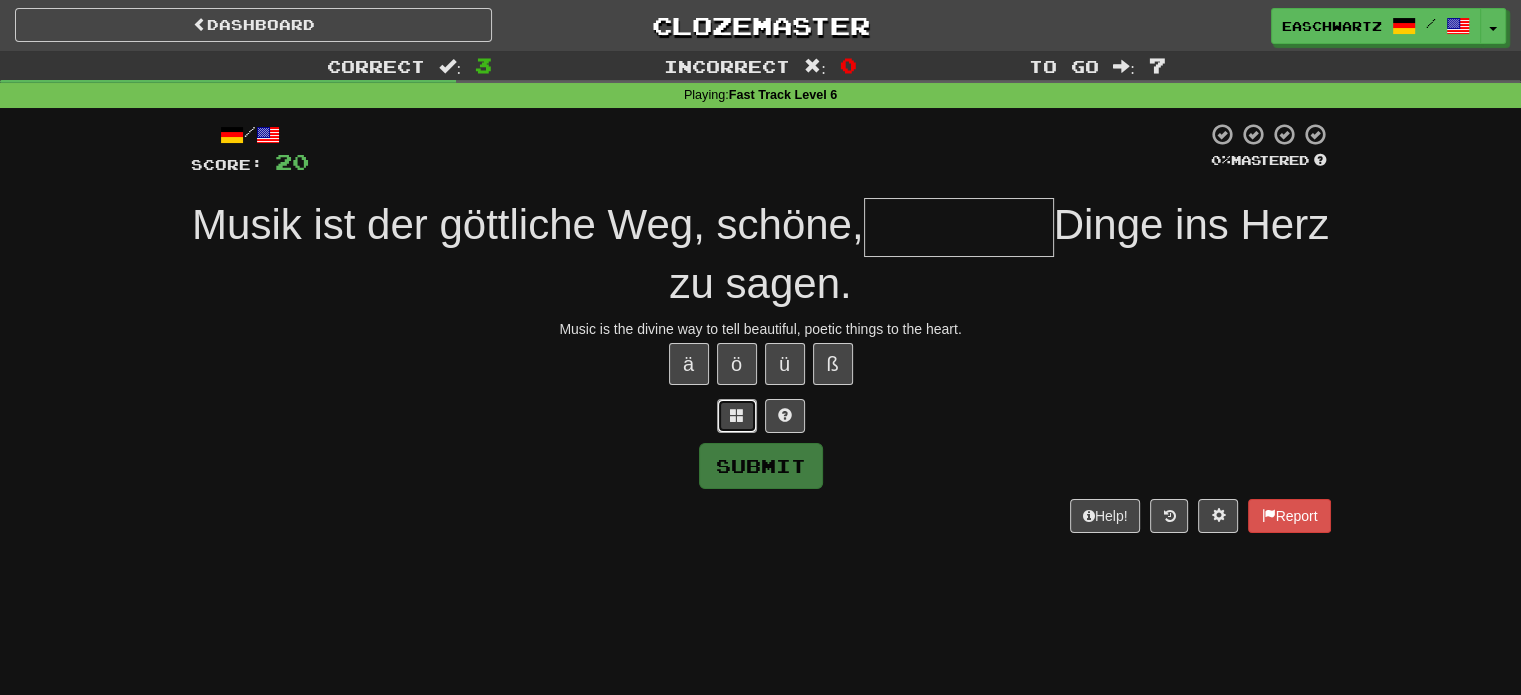 click at bounding box center [737, 415] 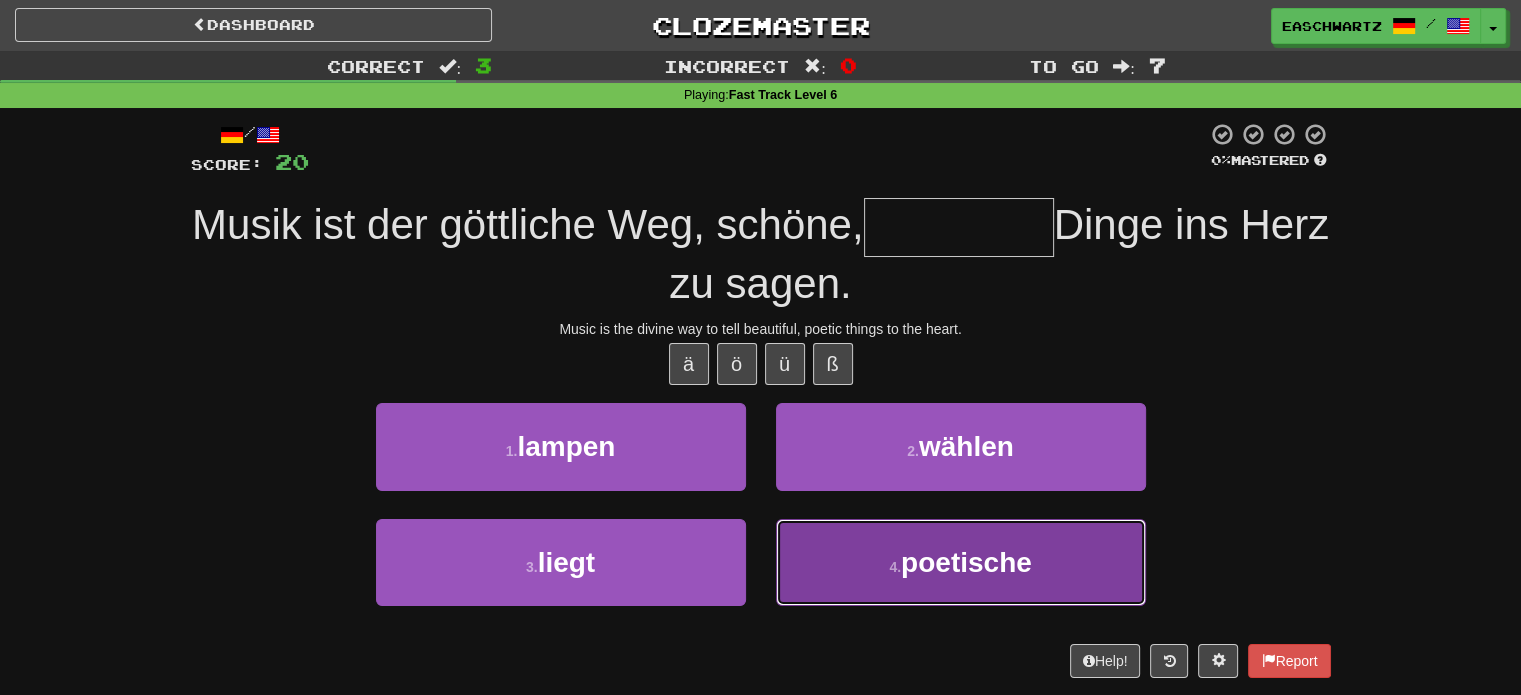 click on "4 .  poetische" at bounding box center [961, 562] 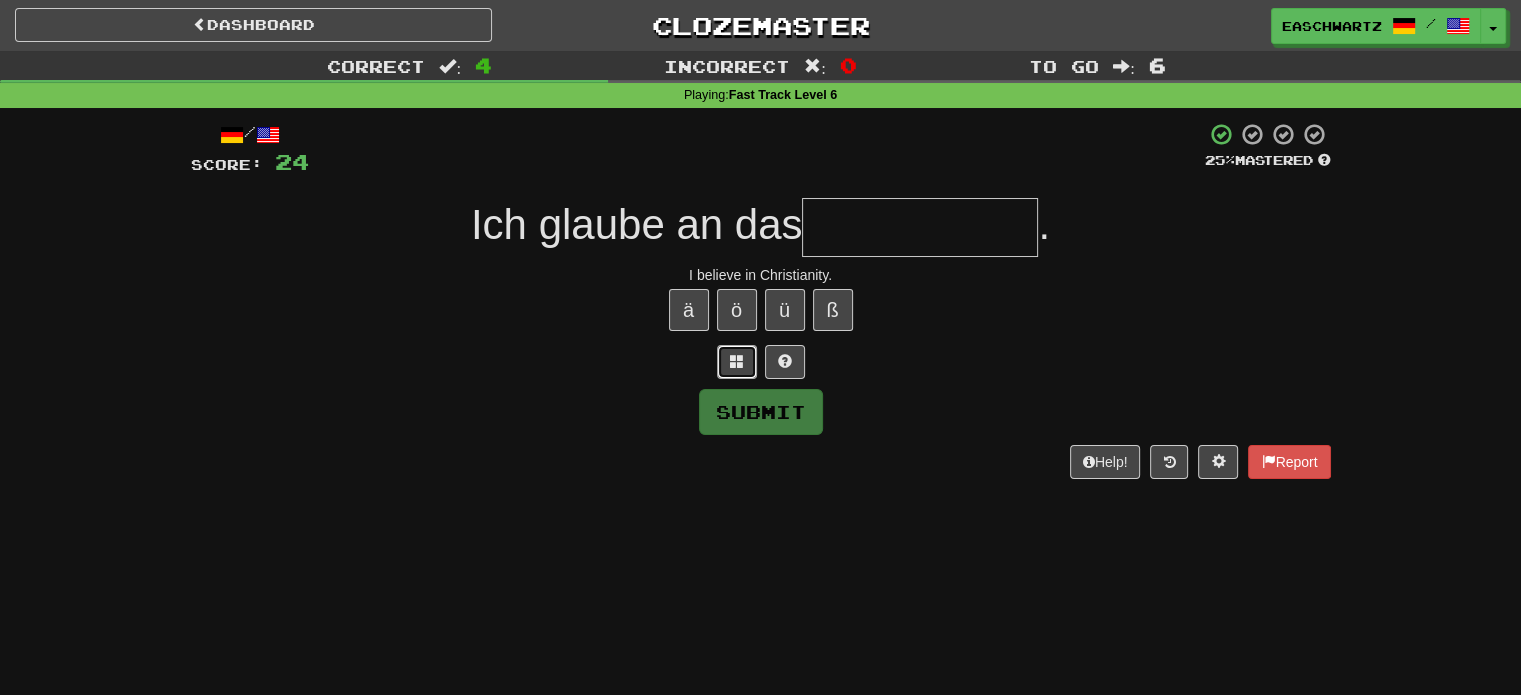 click at bounding box center (737, 362) 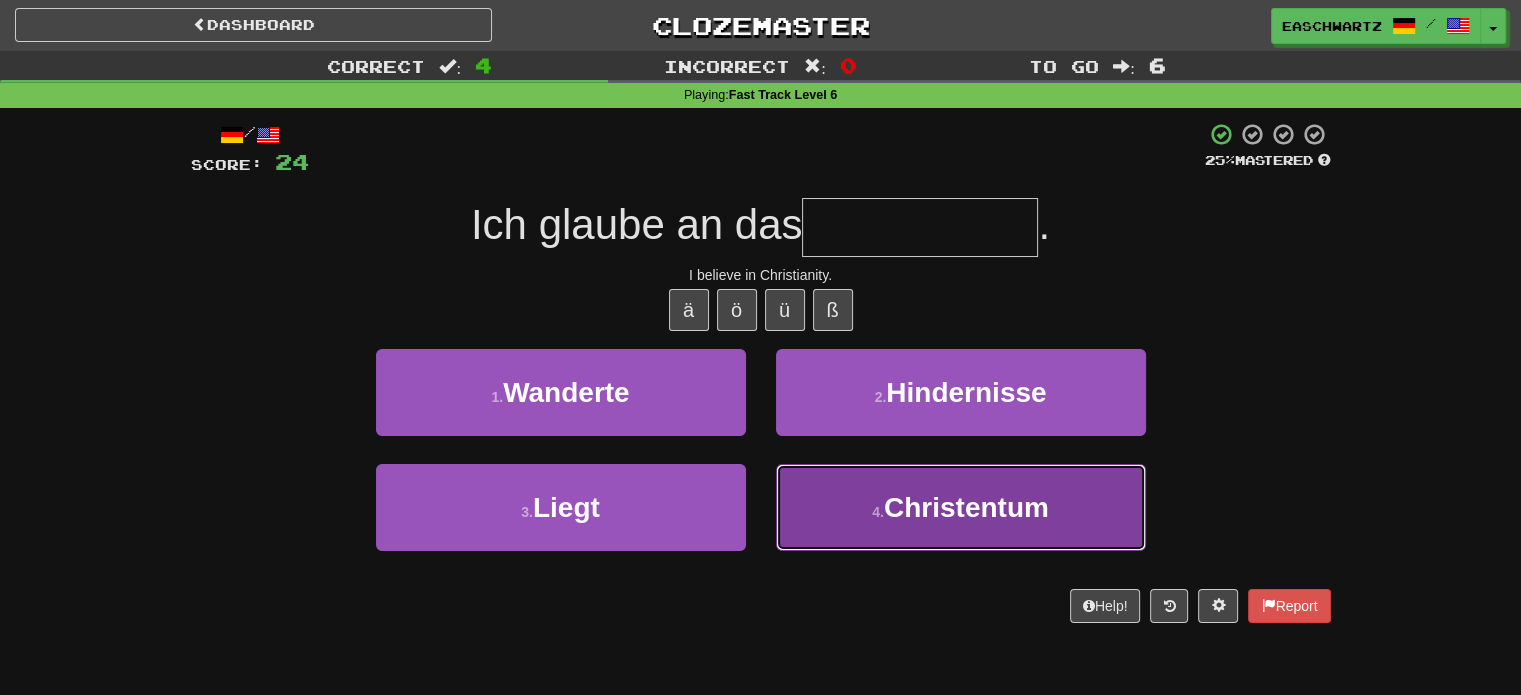 click on "Christentum" at bounding box center [966, 507] 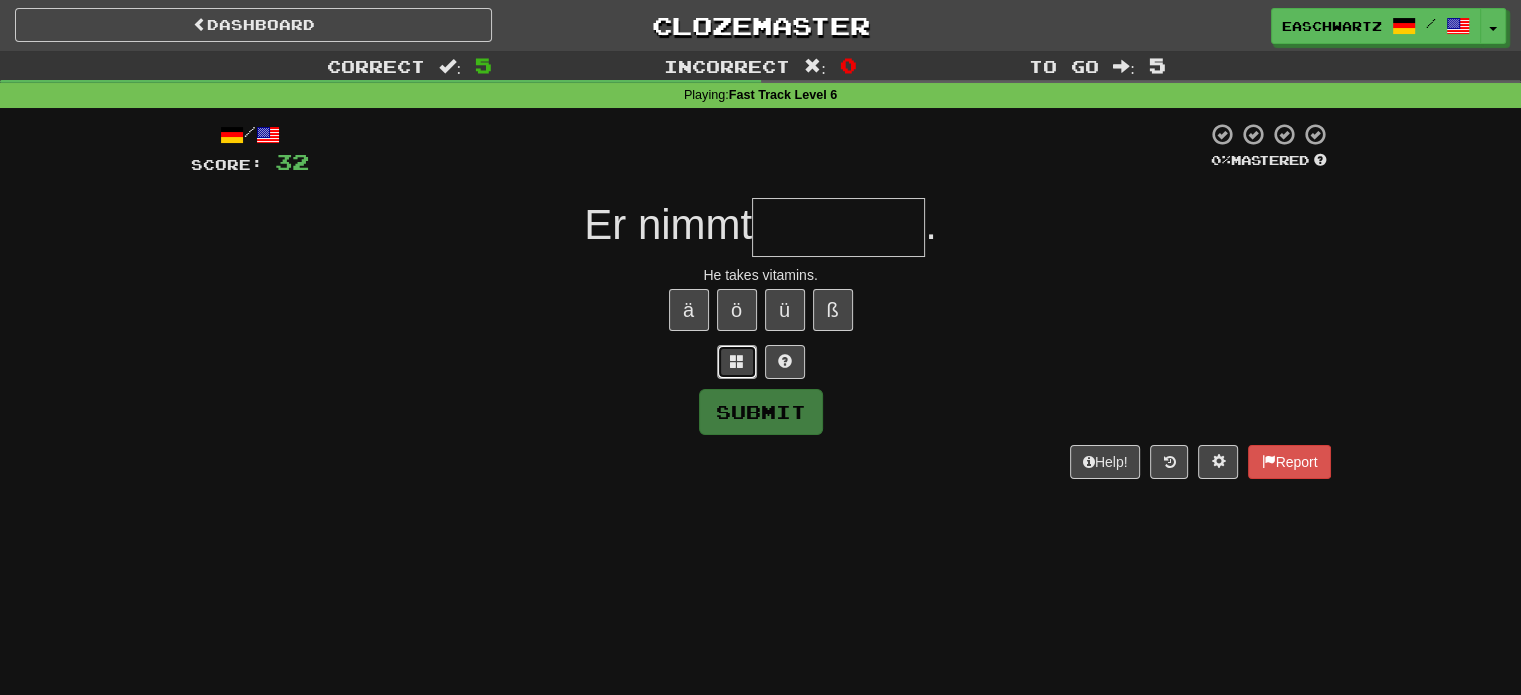 click at bounding box center [737, 361] 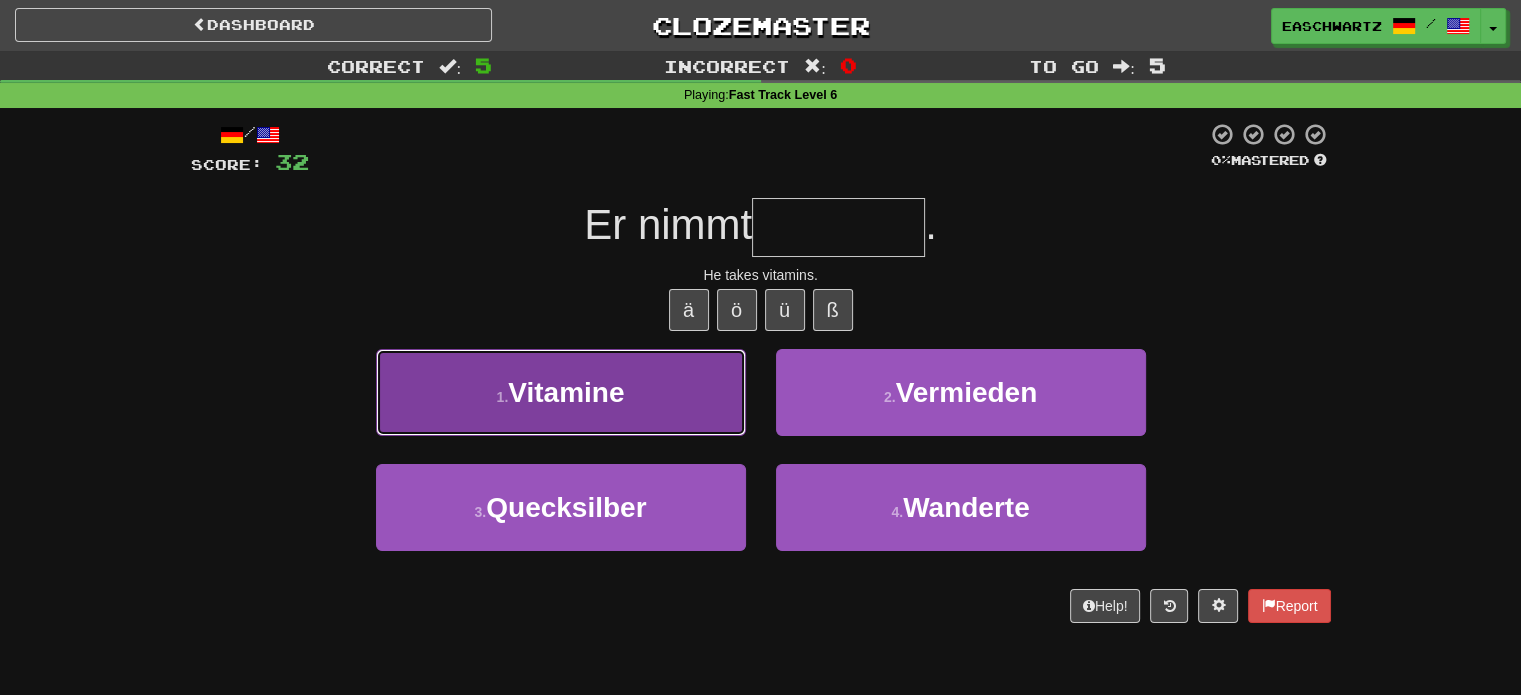 click on "1 .  Vitamine" at bounding box center (561, 392) 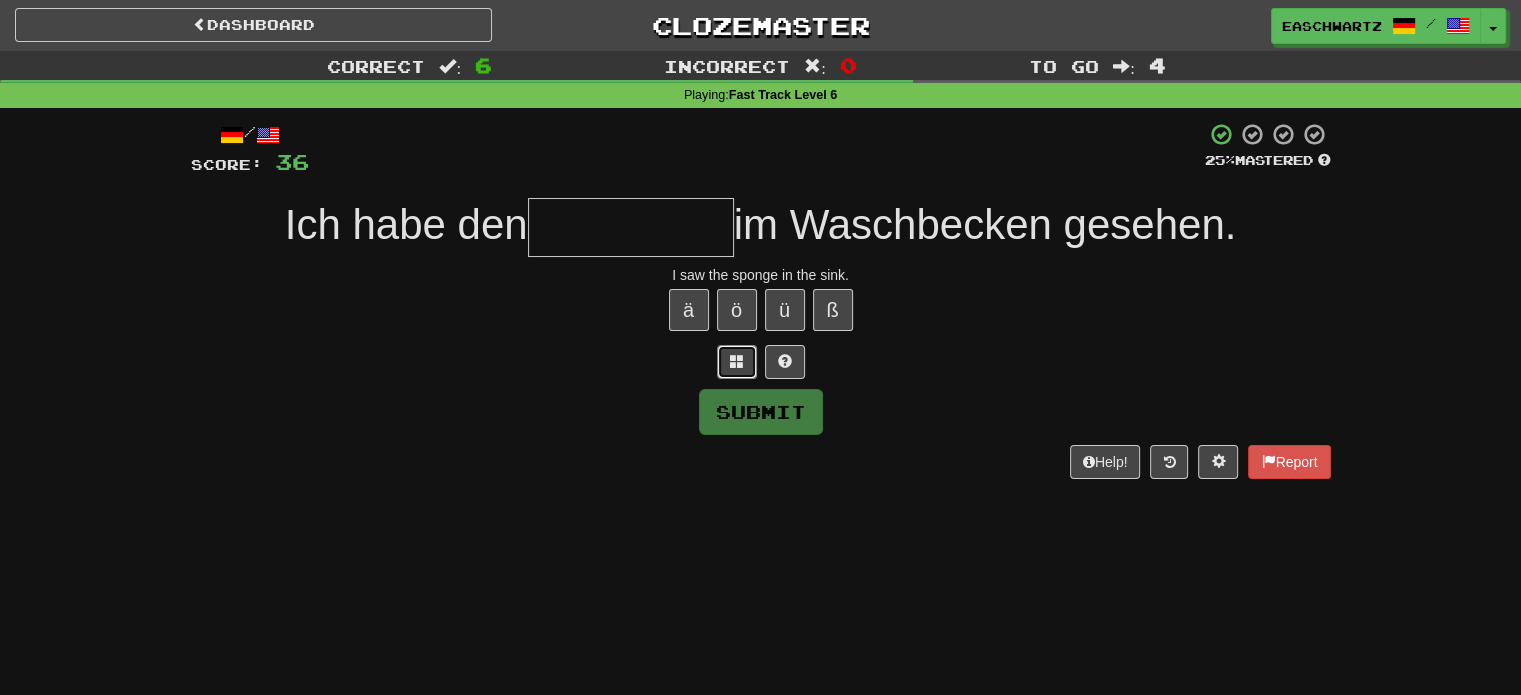 click at bounding box center (737, 362) 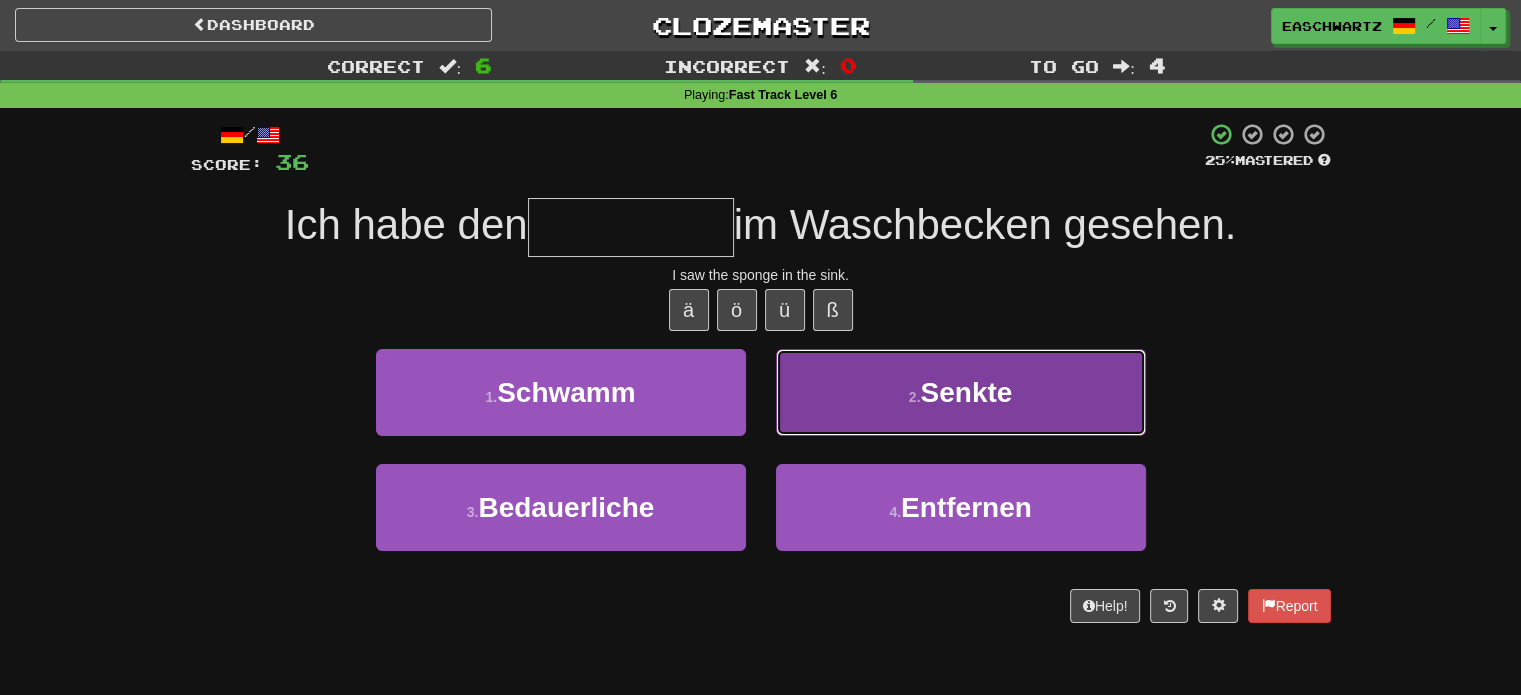 click on "2 .  Senkte" at bounding box center (961, 392) 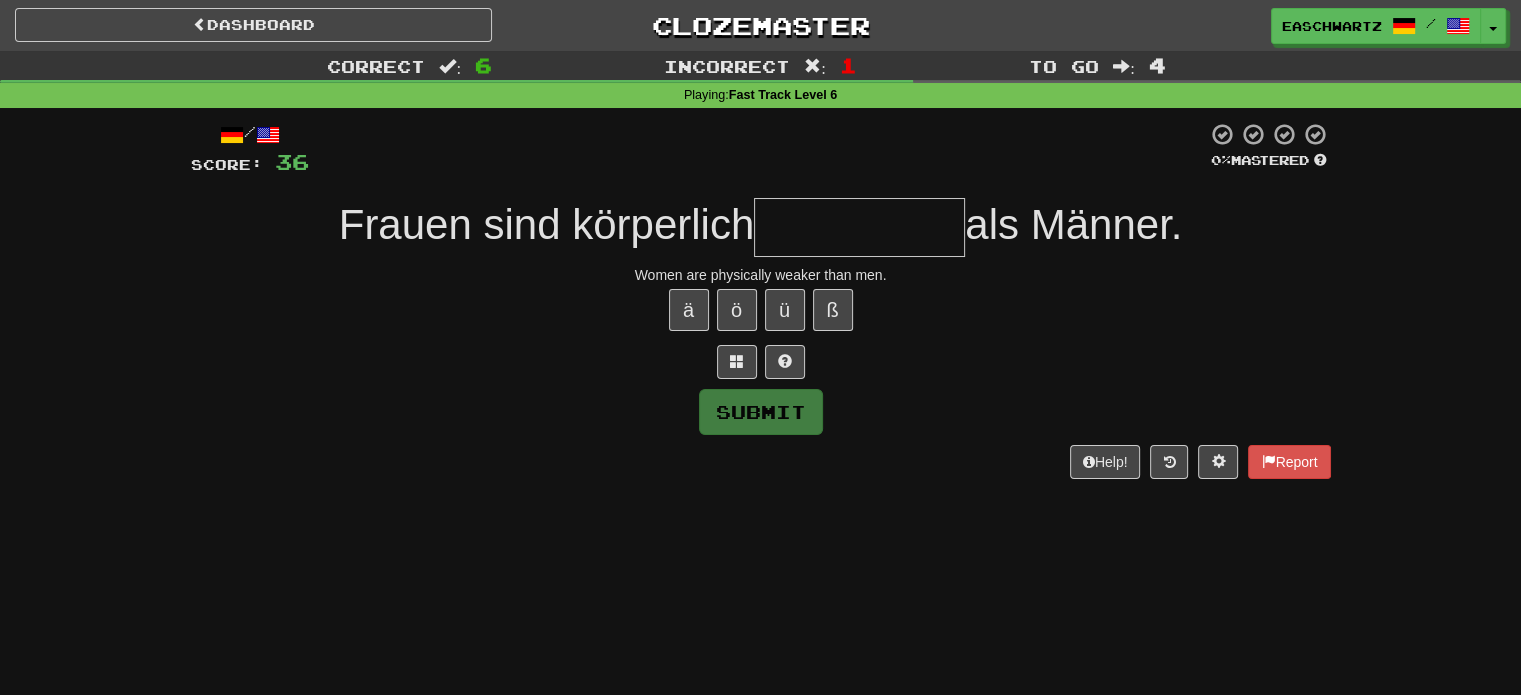 click at bounding box center (761, 362) 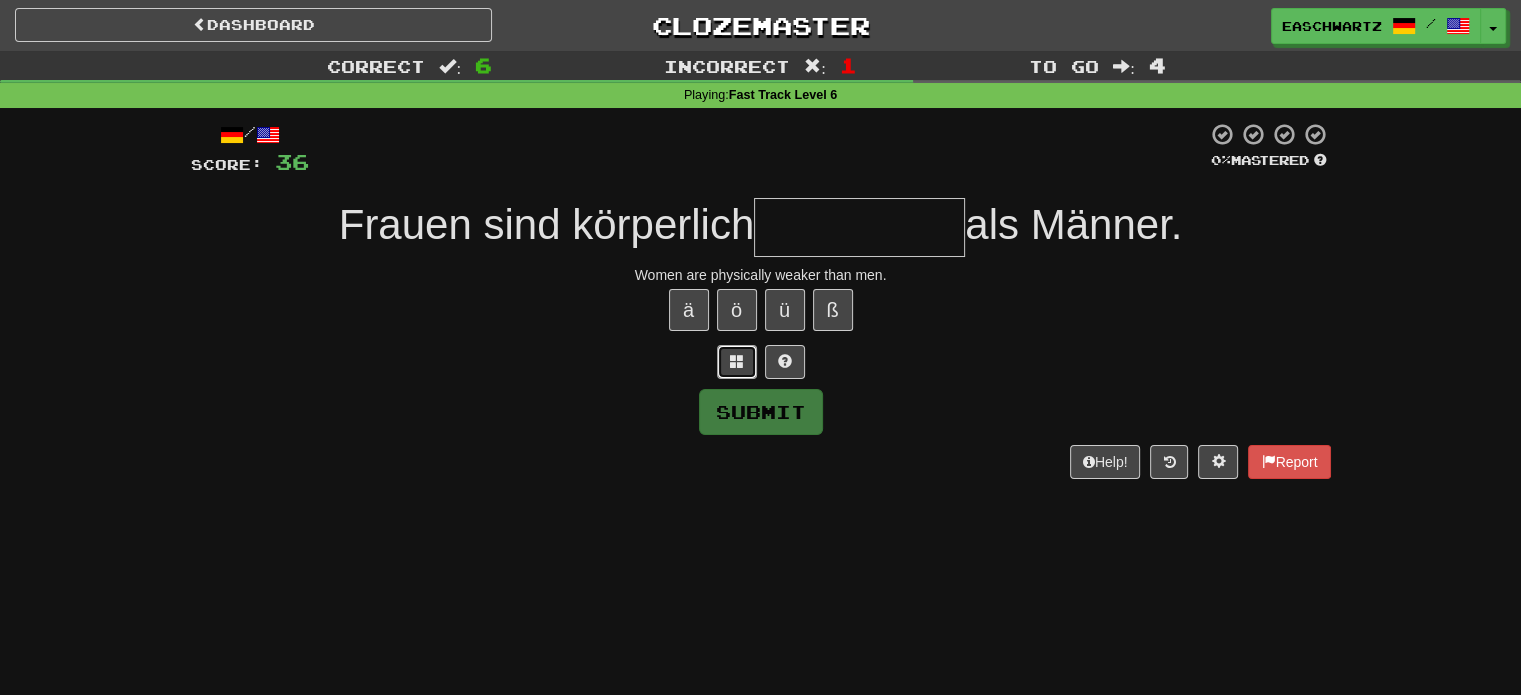 click at bounding box center [737, 361] 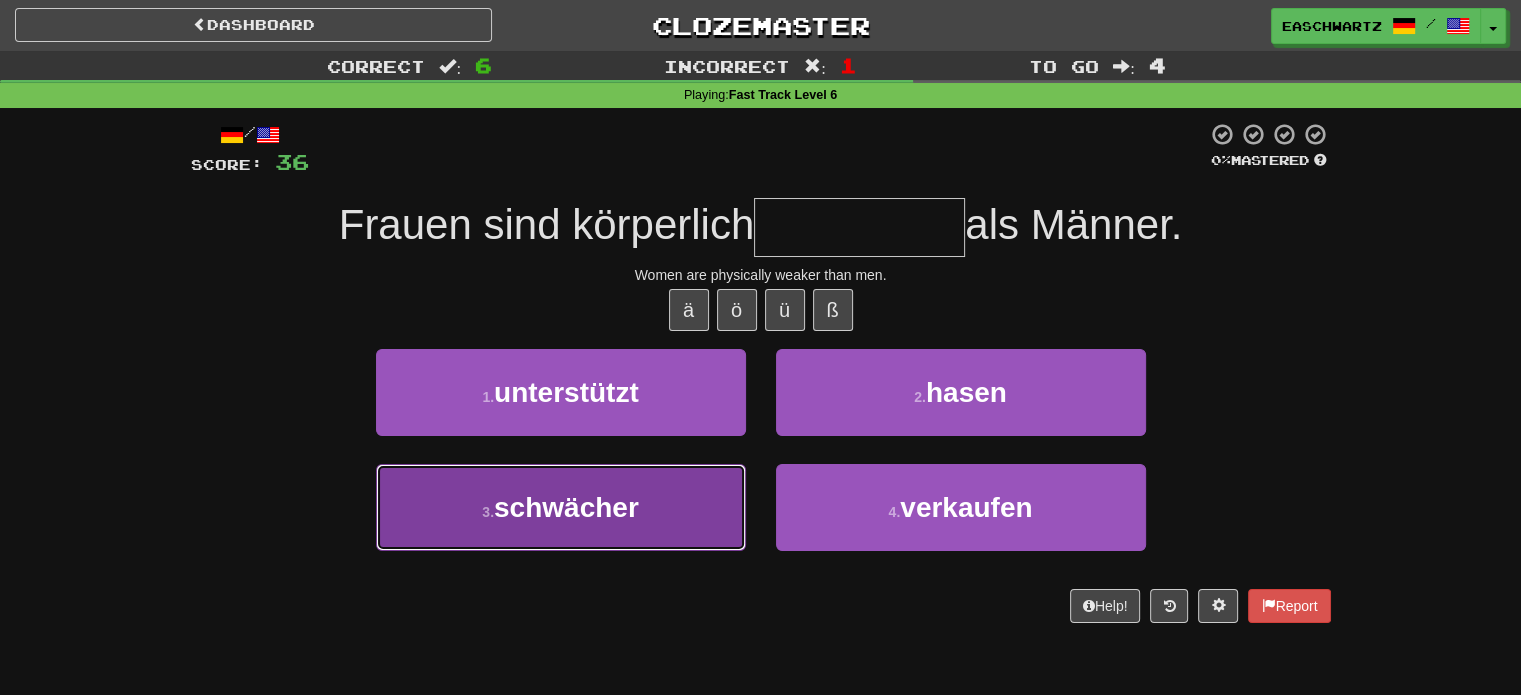 click on "3 .  schwächer" at bounding box center [561, 507] 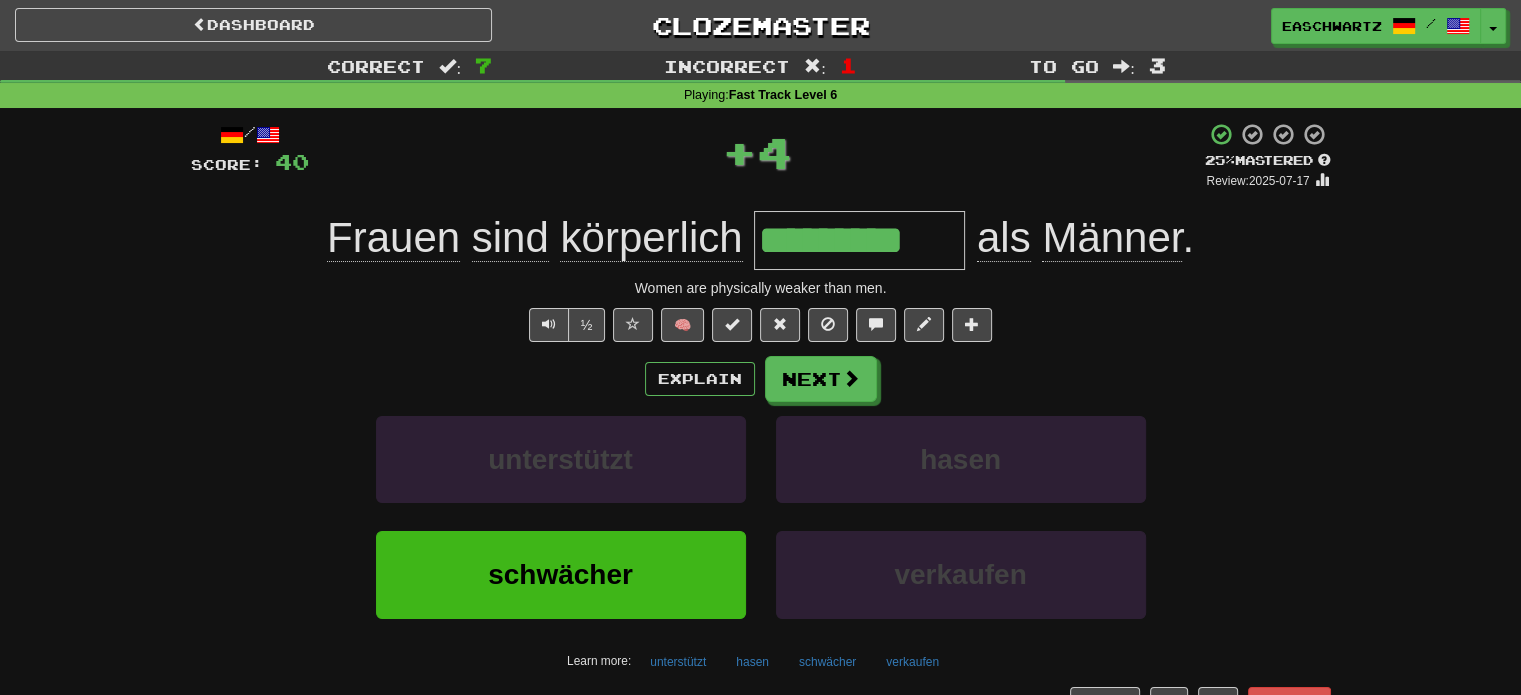 type 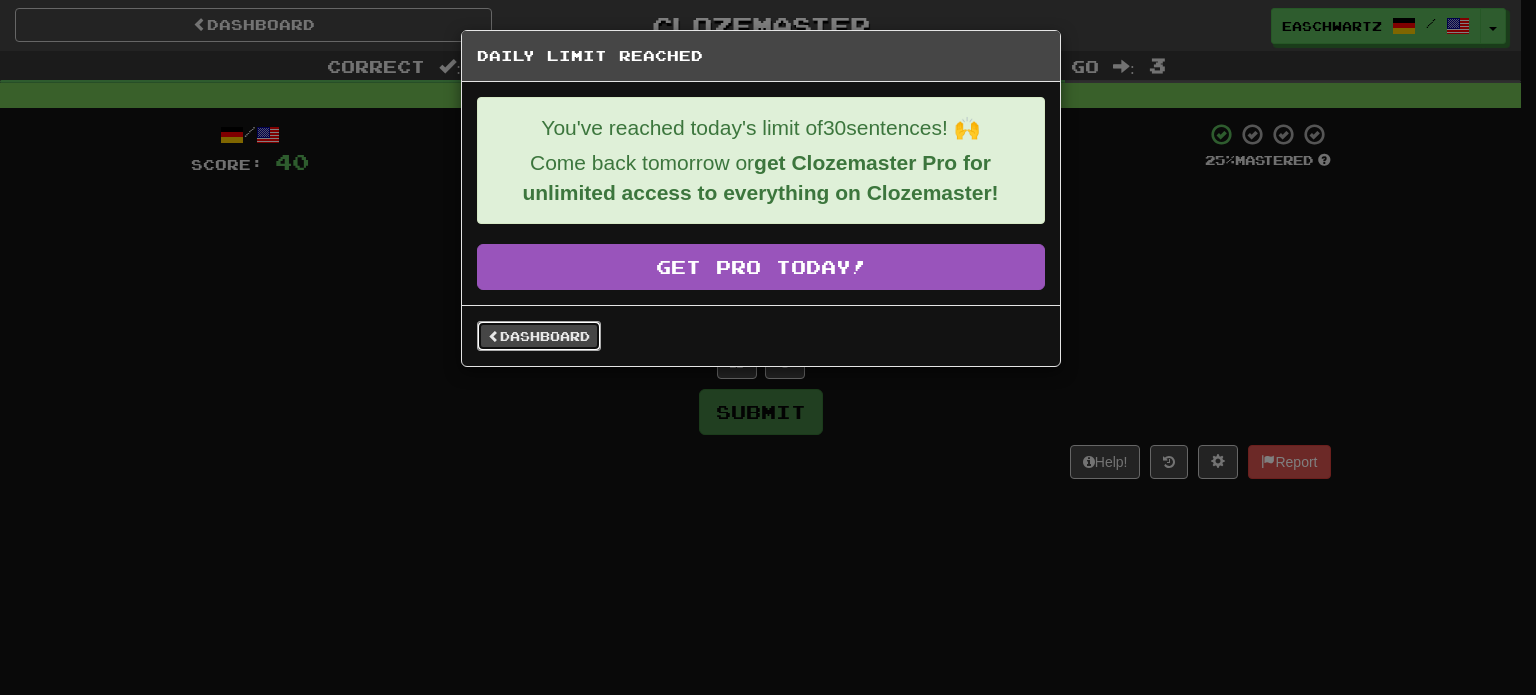 click on "Dashboard" at bounding box center (539, 336) 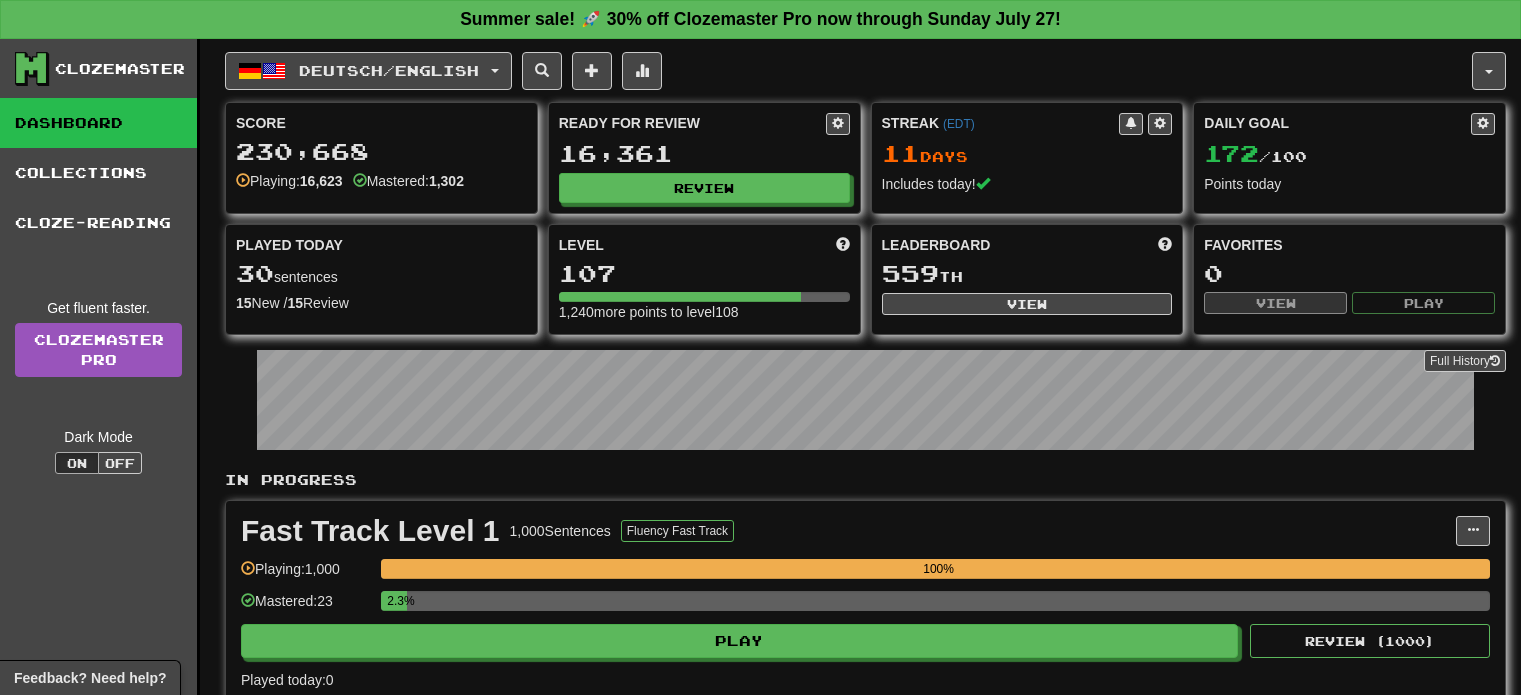 scroll, scrollTop: 0, scrollLeft: 0, axis: both 